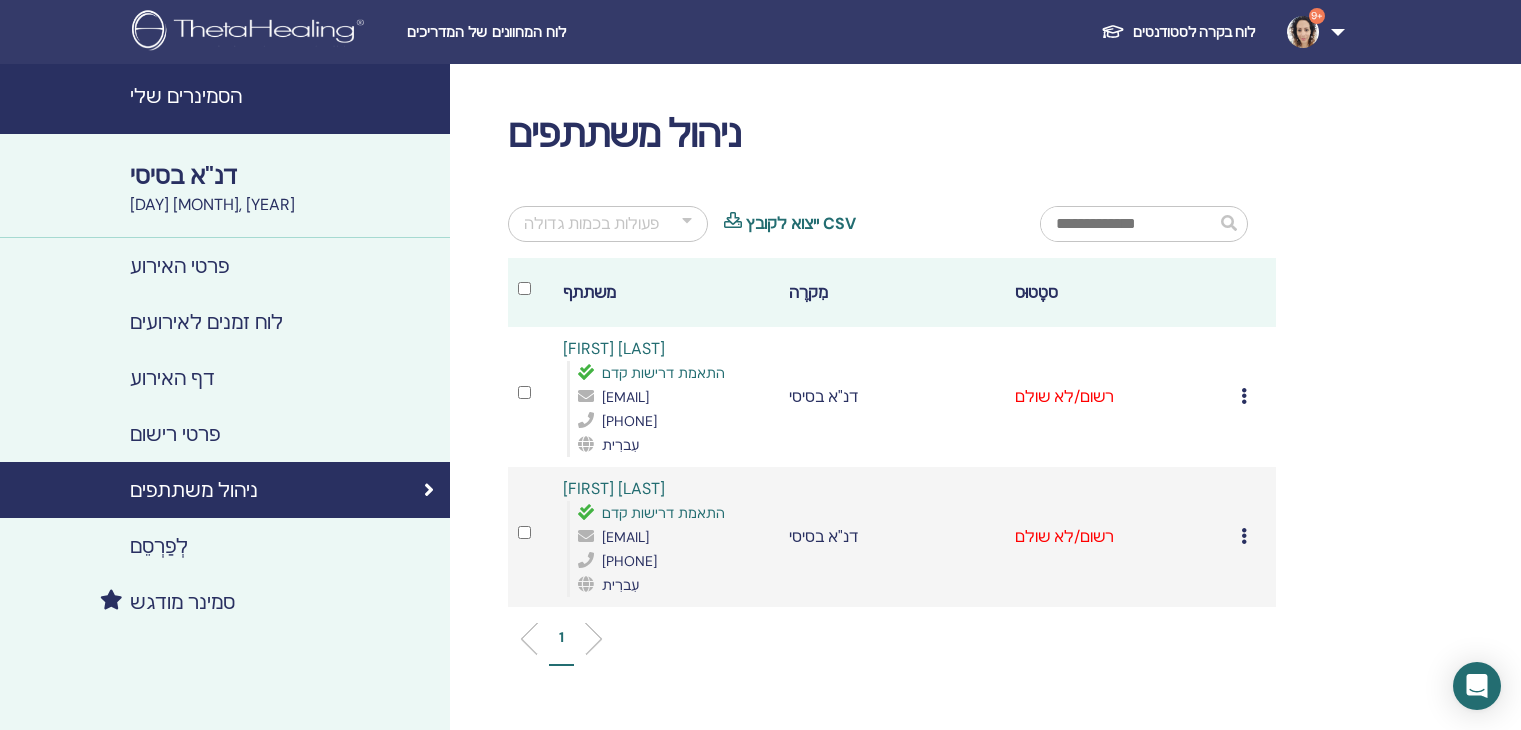 scroll, scrollTop: 118, scrollLeft: 0, axis: vertical 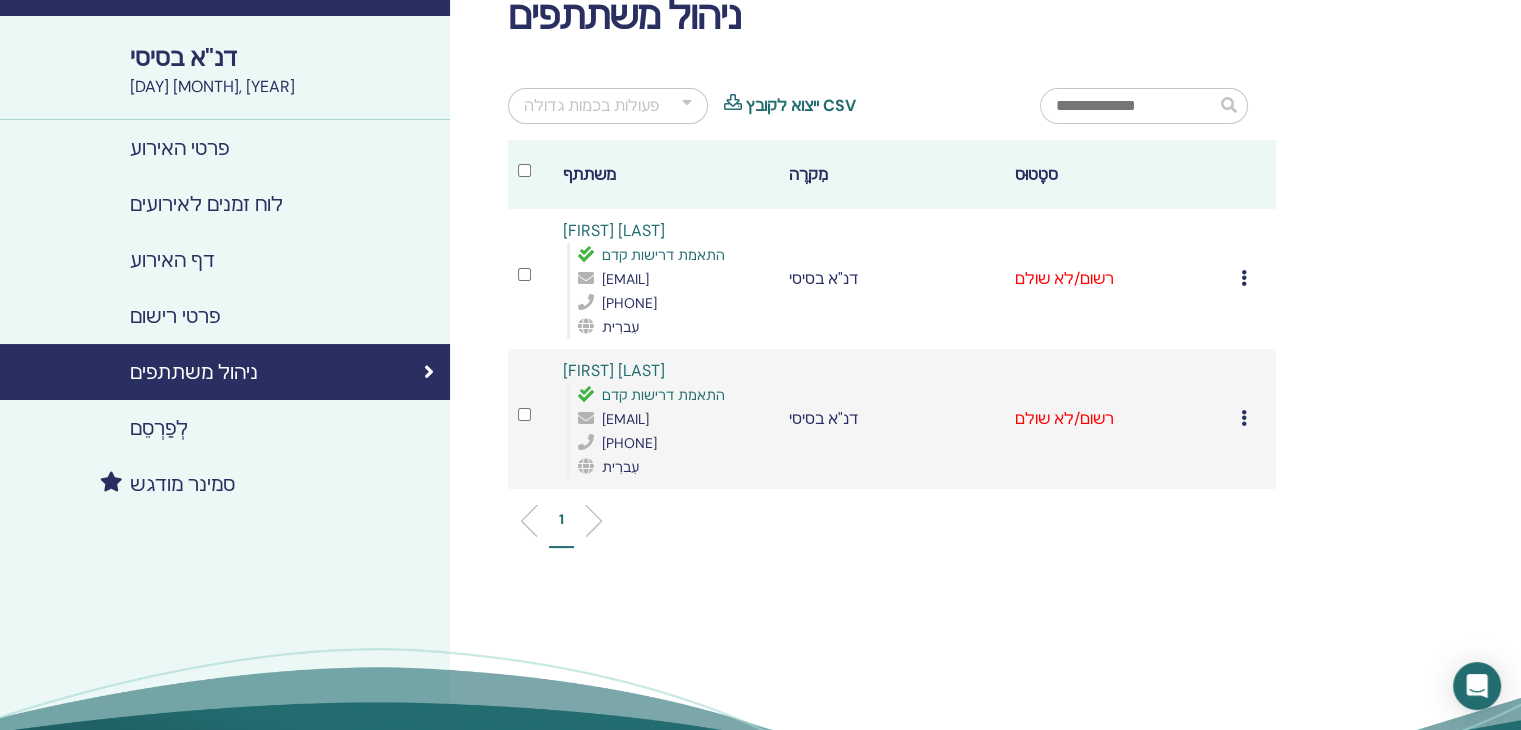 click at bounding box center (1244, 278) 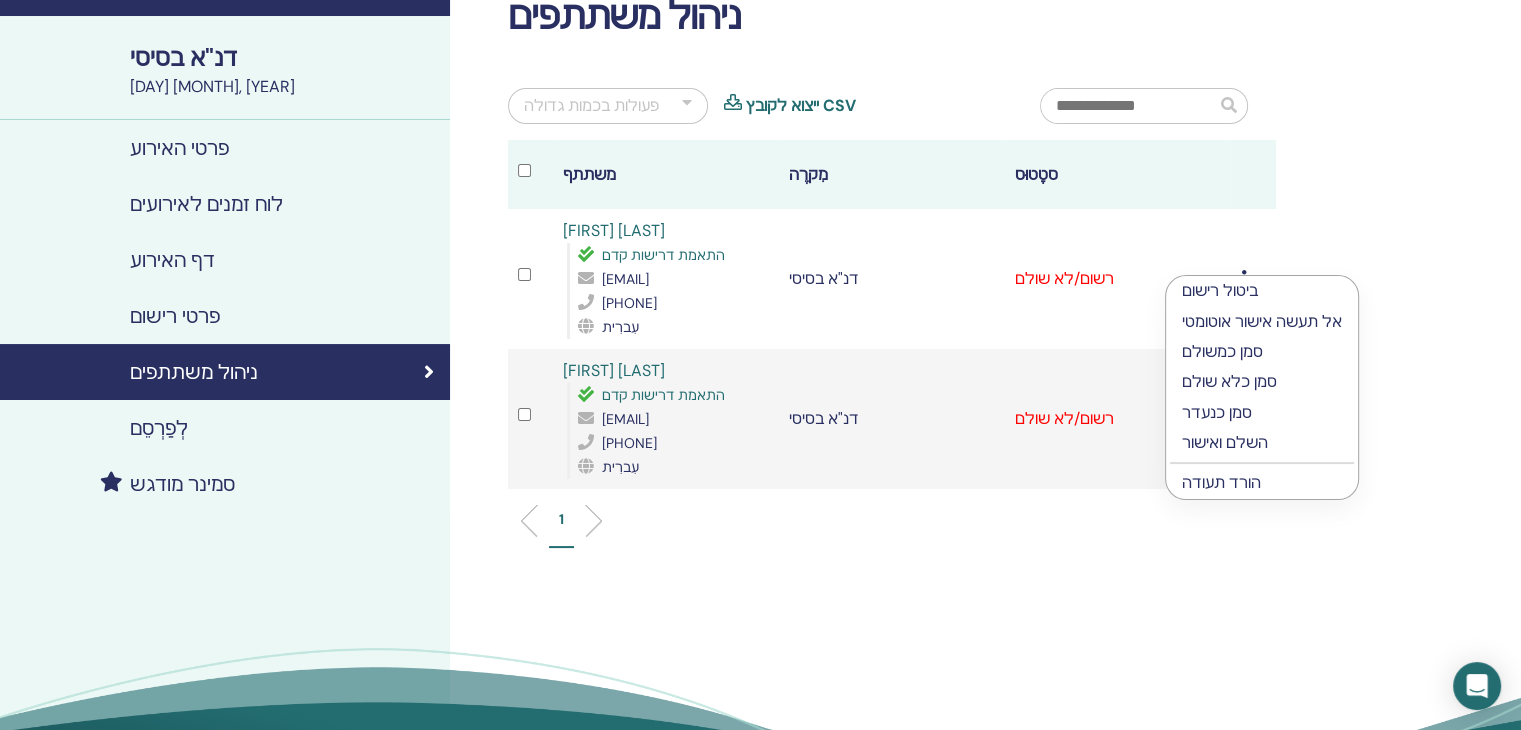 click on "השלם ואישור" at bounding box center (1225, 442) 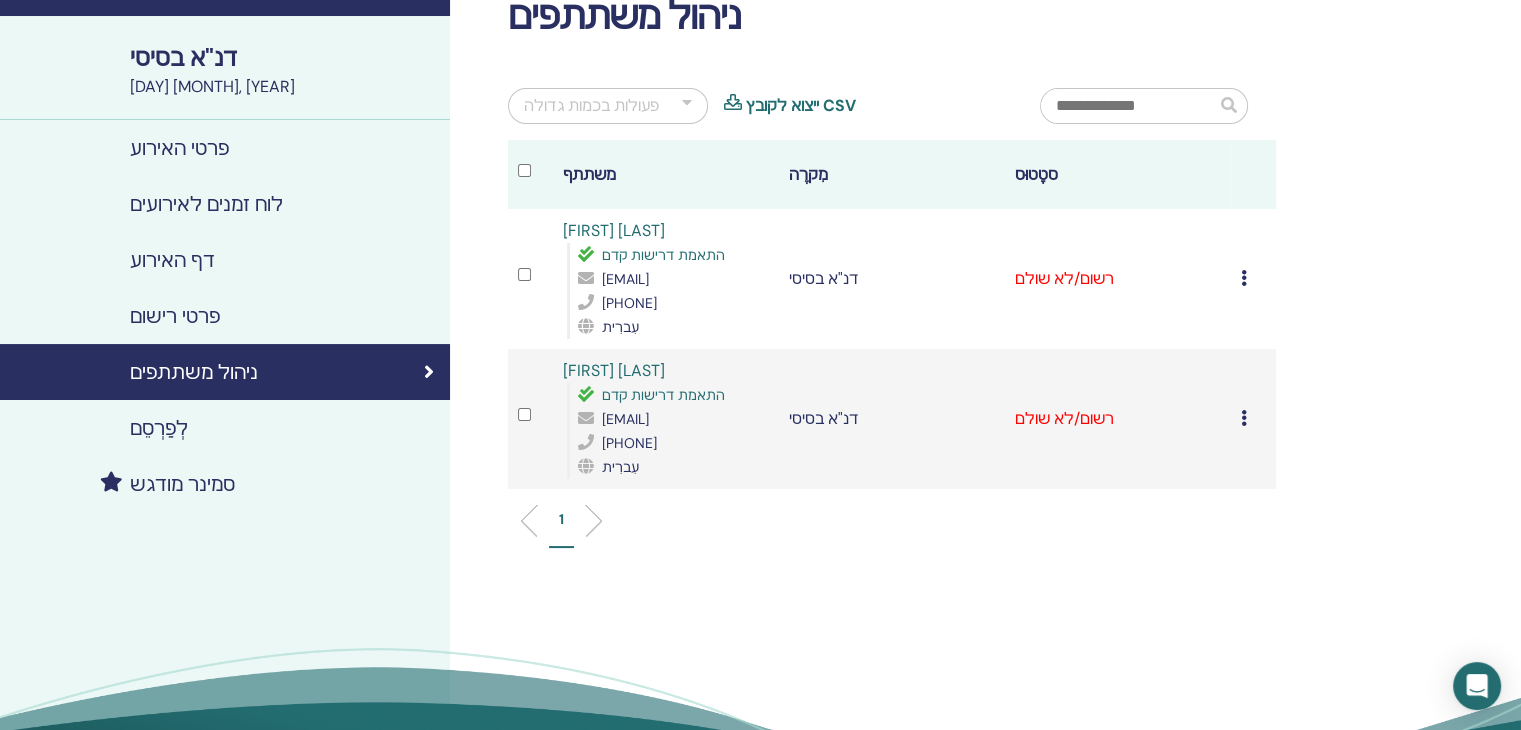 click on "ביטול רישום אל תעשה אישור אוטומטי סמן כמשולם סמן כלא שולם סמן כנעדר השלם ואישור הורד תעודה" at bounding box center (1253, 419) 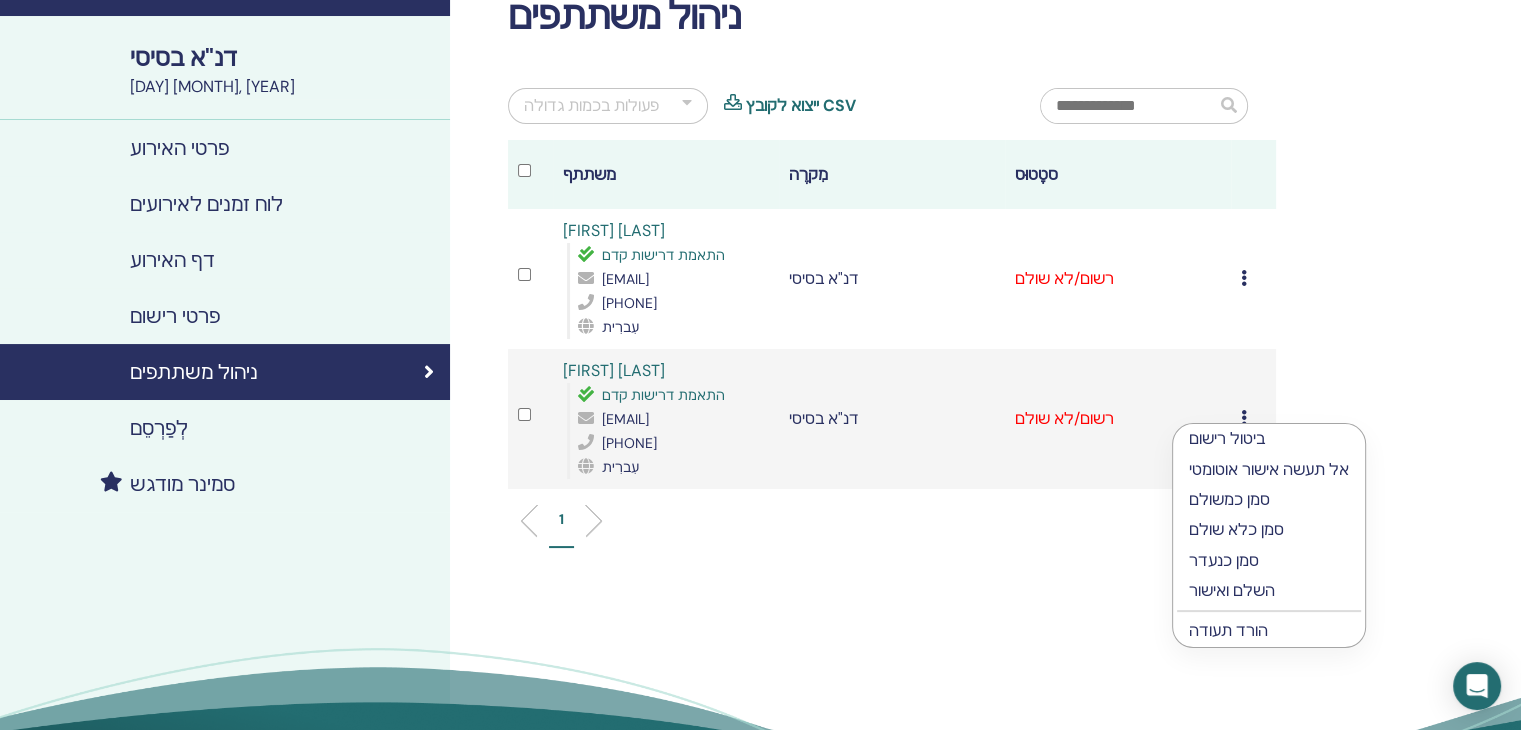click on "השלם ואישור" at bounding box center (1232, 590) 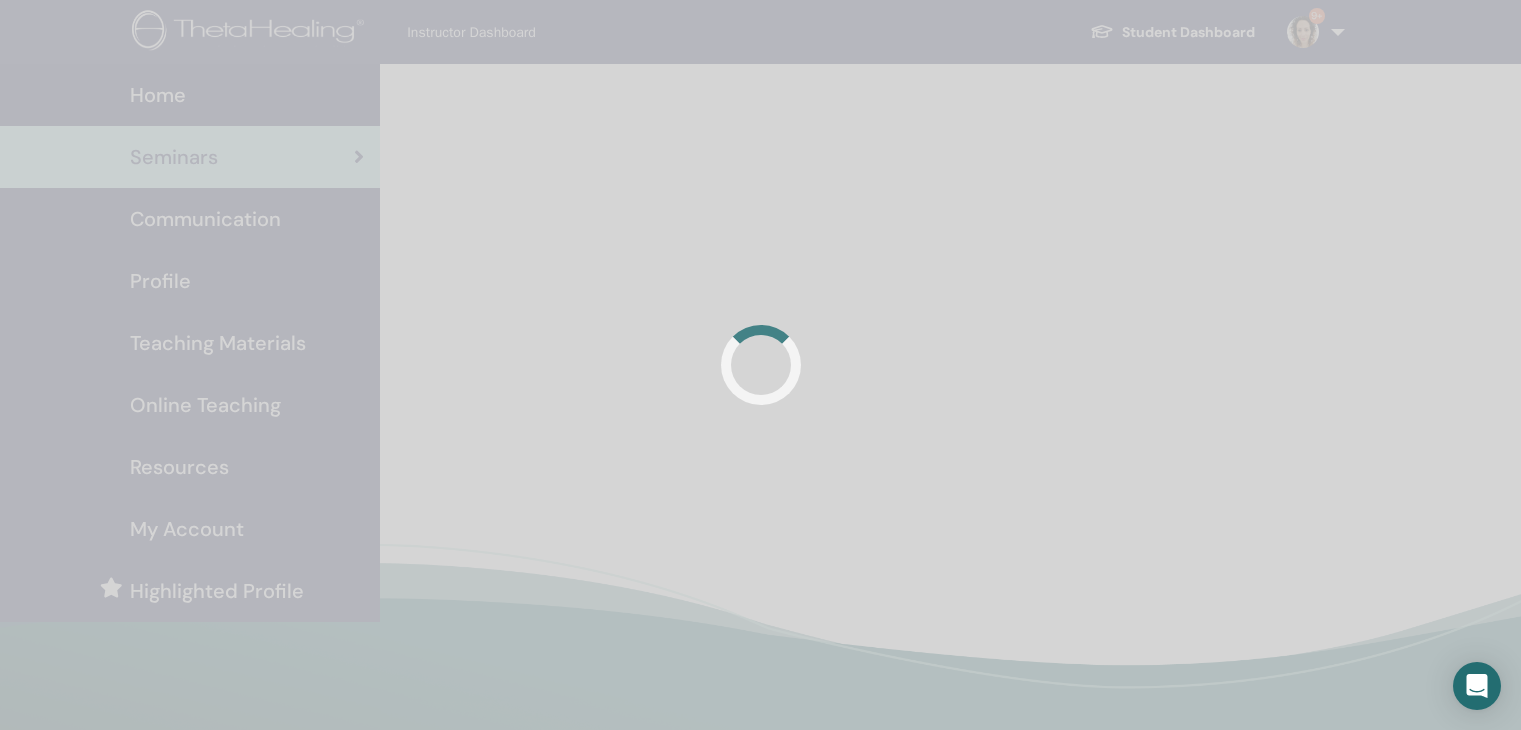 scroll, scrollTop: 0, scrollLeft: 0, axis: both 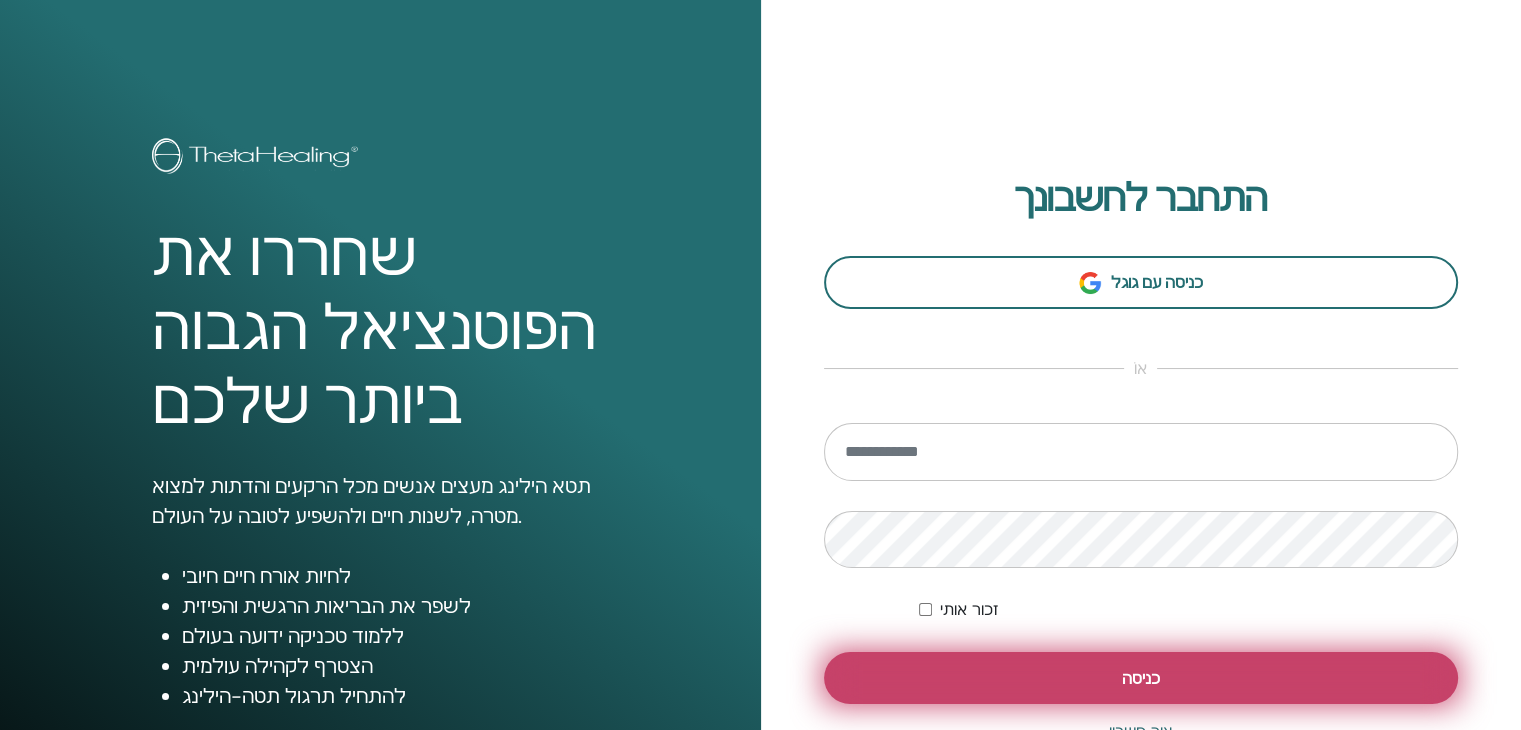 type on "**********" 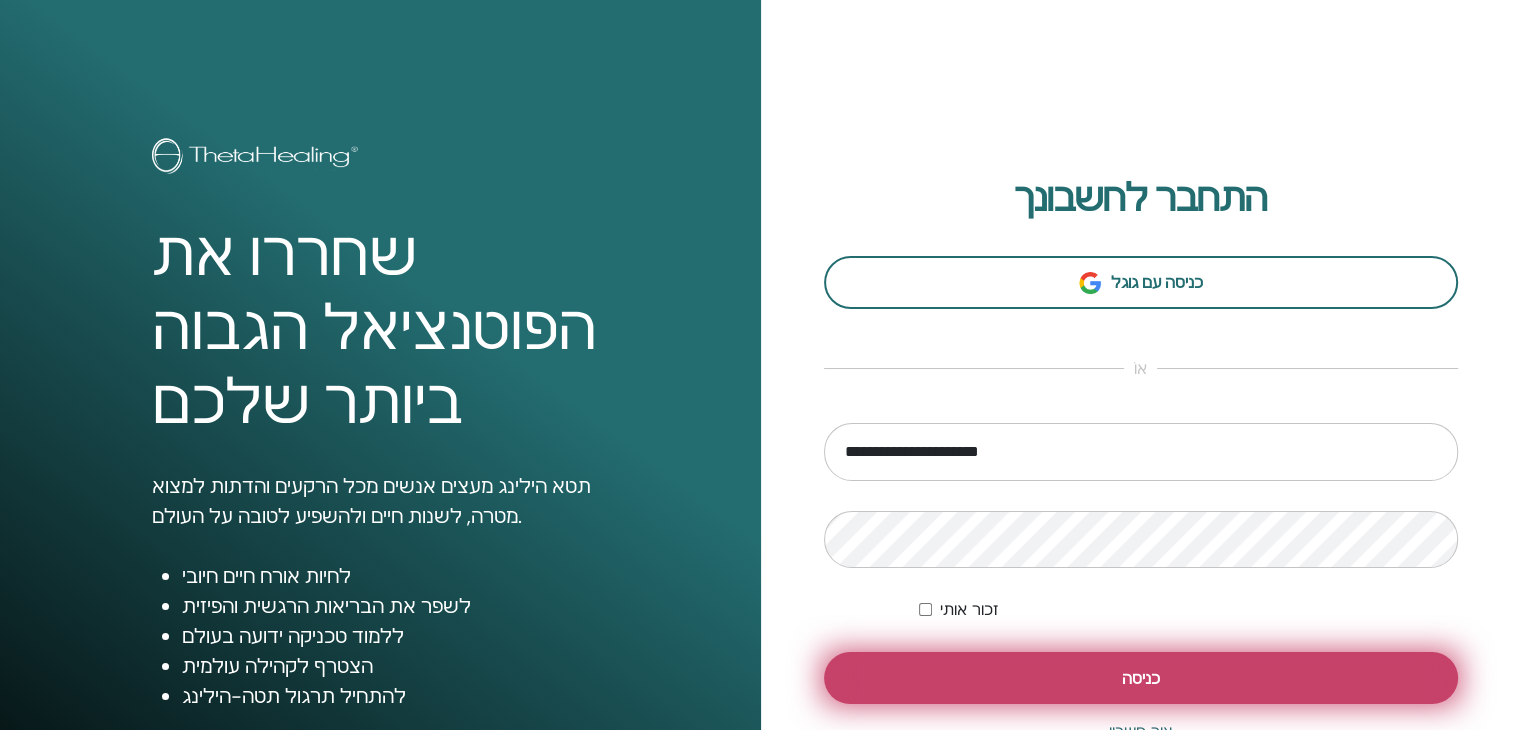 click on "כניסה" at bounding box center (1141, 678) 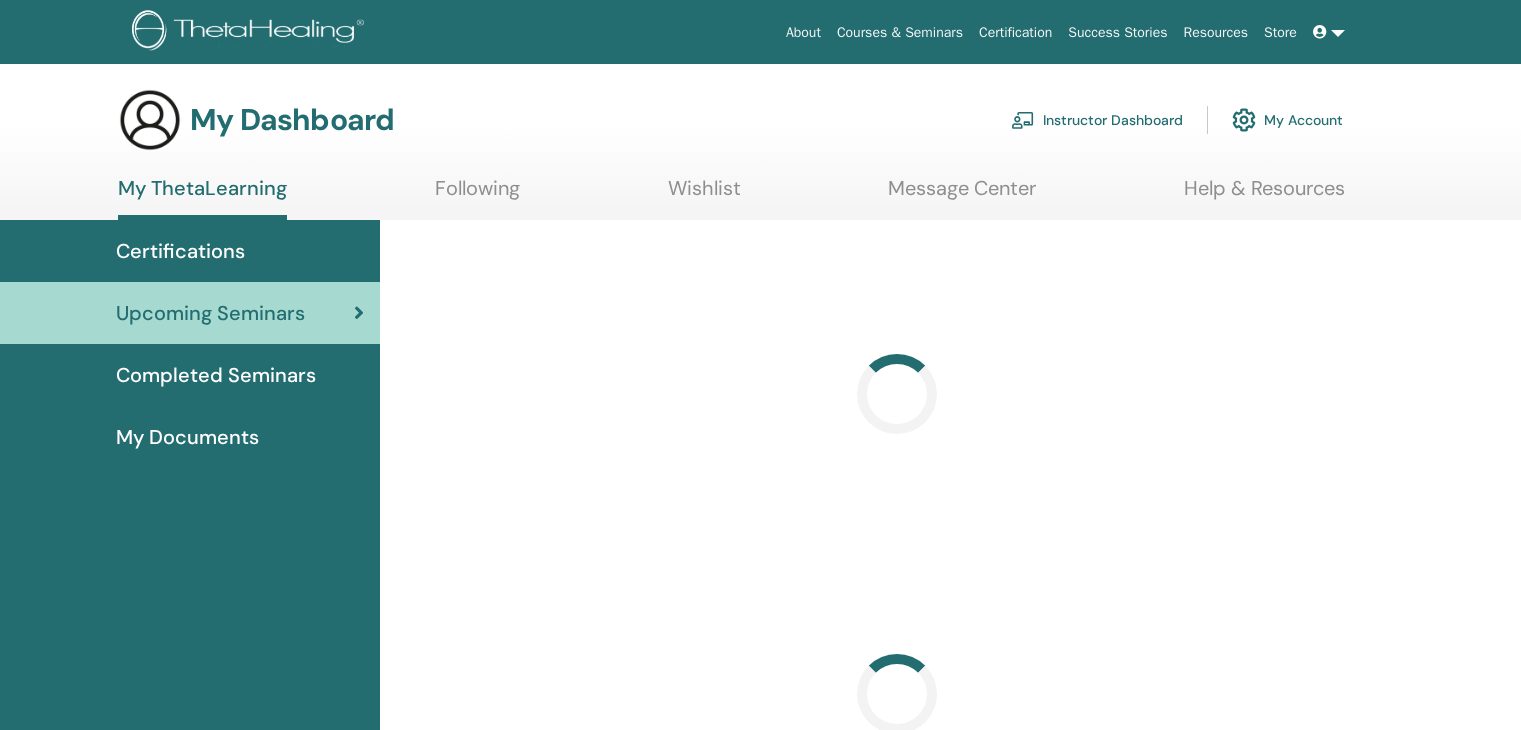 scroll, scrollTop: 0, scrollLeft: 0, axis: both 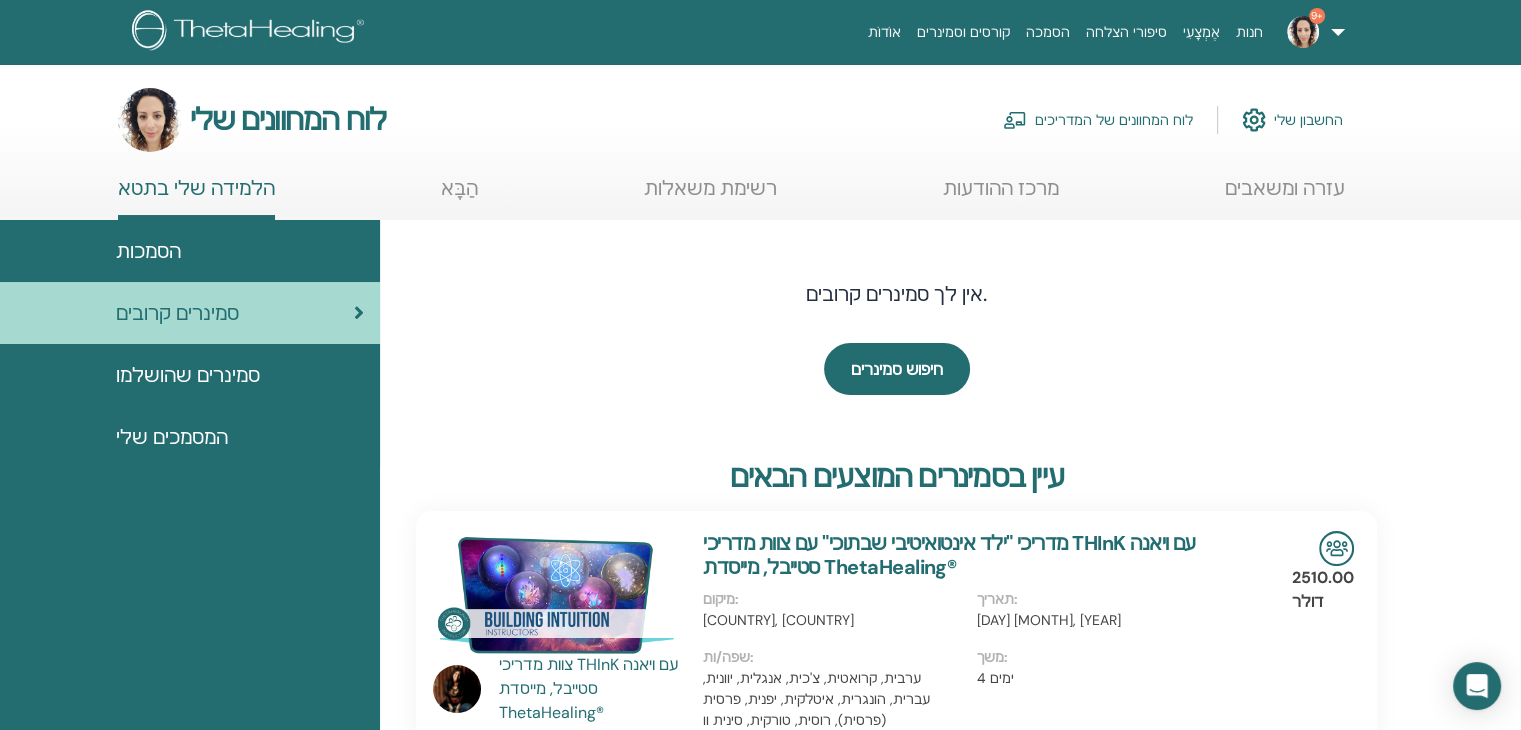 click on "לוח המחוונים של המדריכים" at bounding box center [1114, 121] 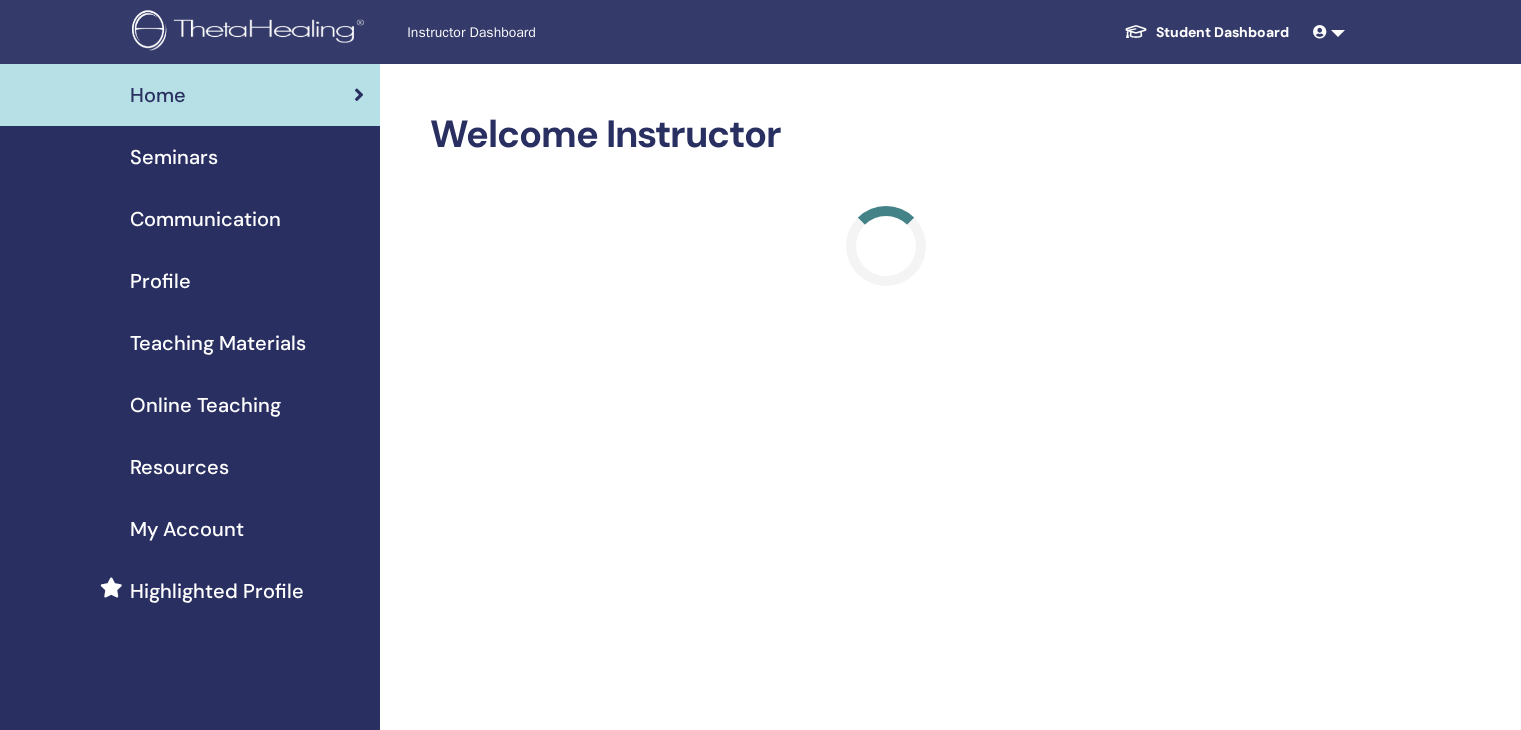 scroll, scrollTop: 0, scrollLeft: 0, axis: both 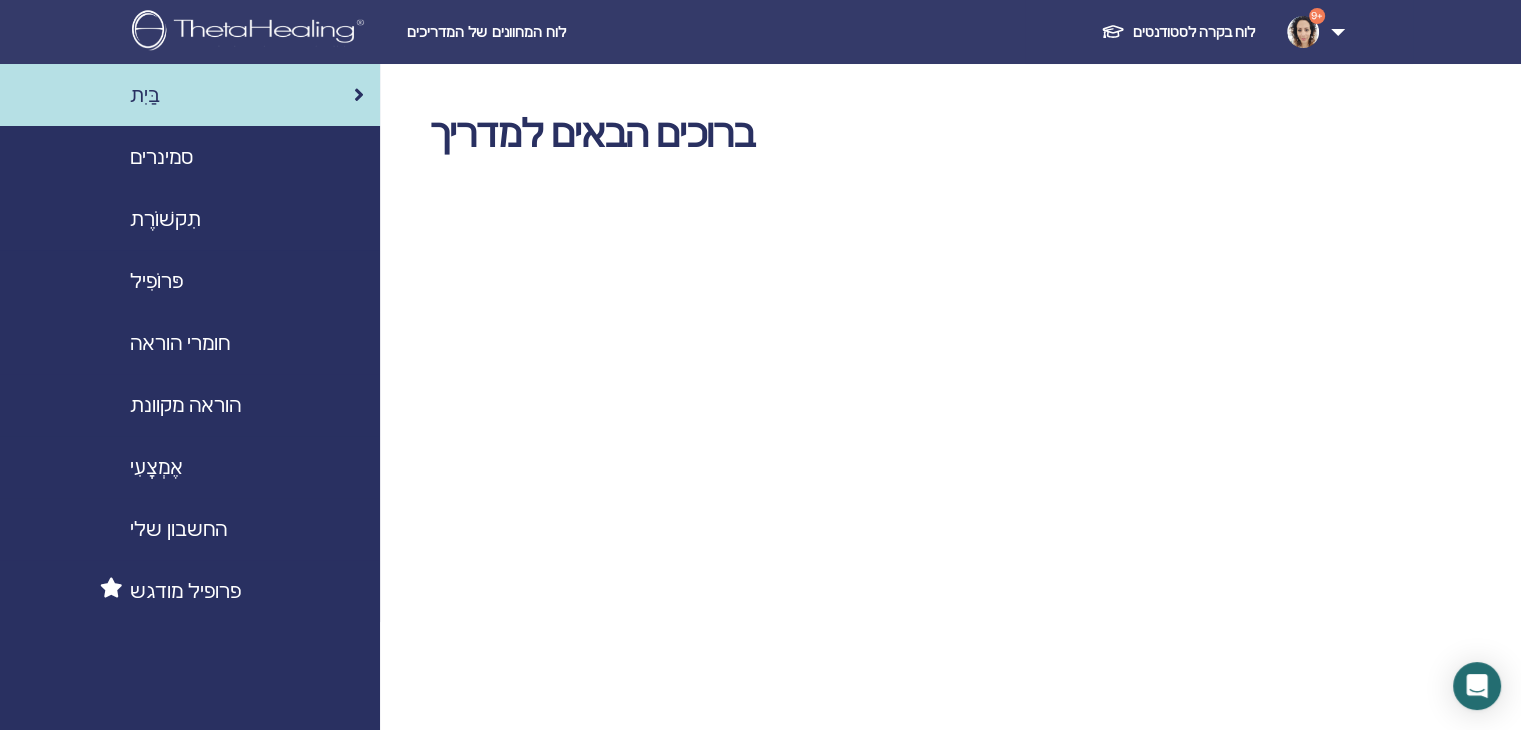 click on "סמינרים" at bounding box center [161, 157] 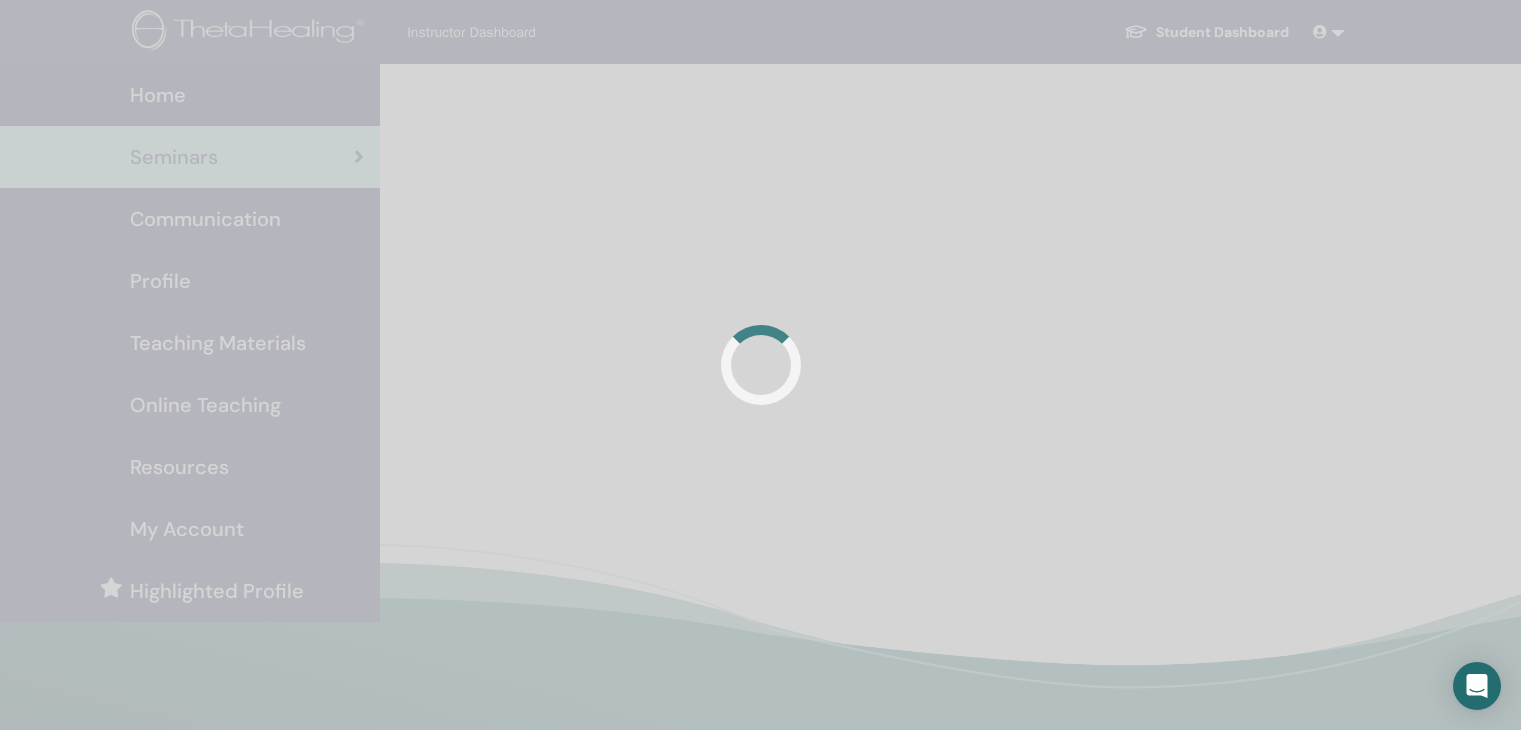 scroll, scrollTop: 0, scrollLeft: 0, axis: both 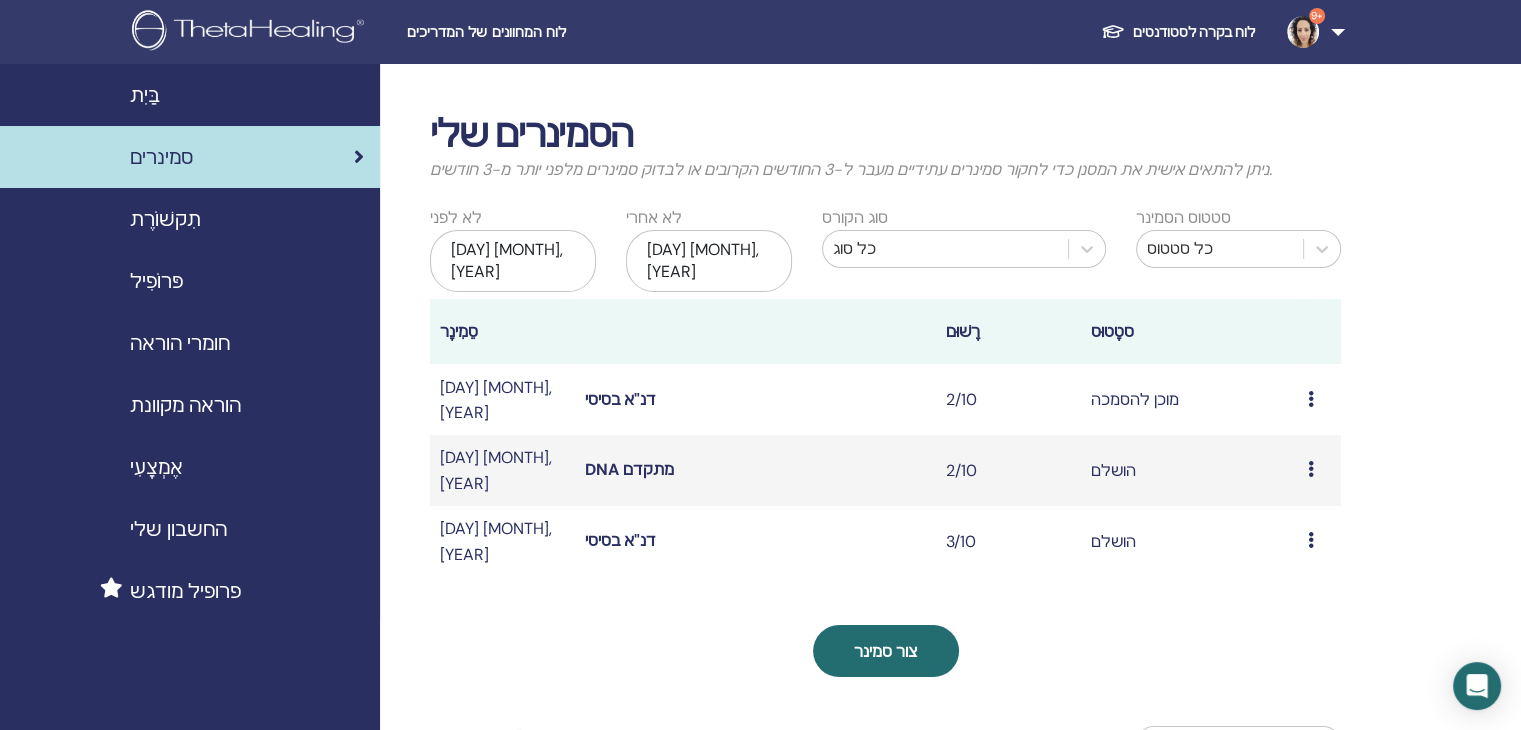 click at bounding box center (1311, 399) 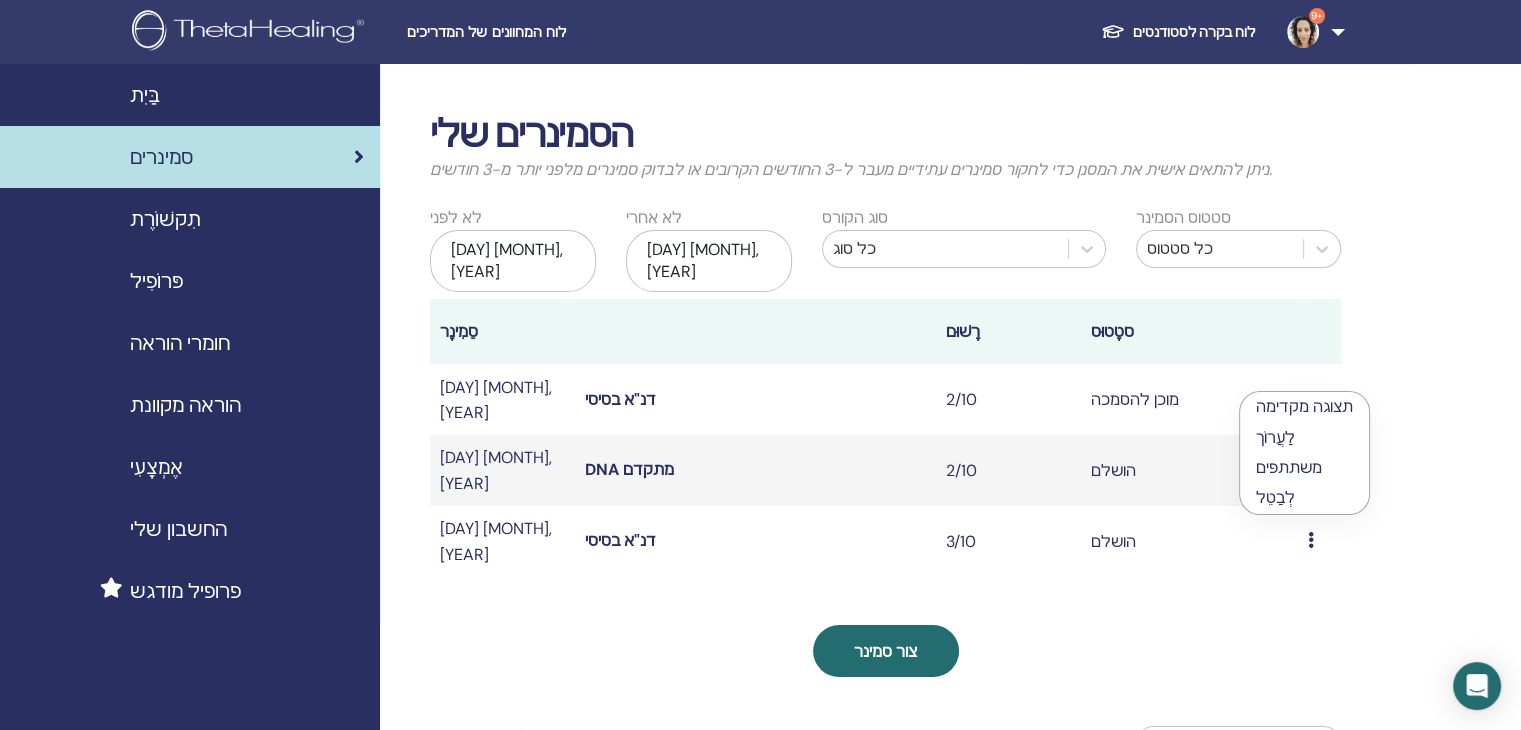 click on "משתתפים" at bounding box center [1289, 467] 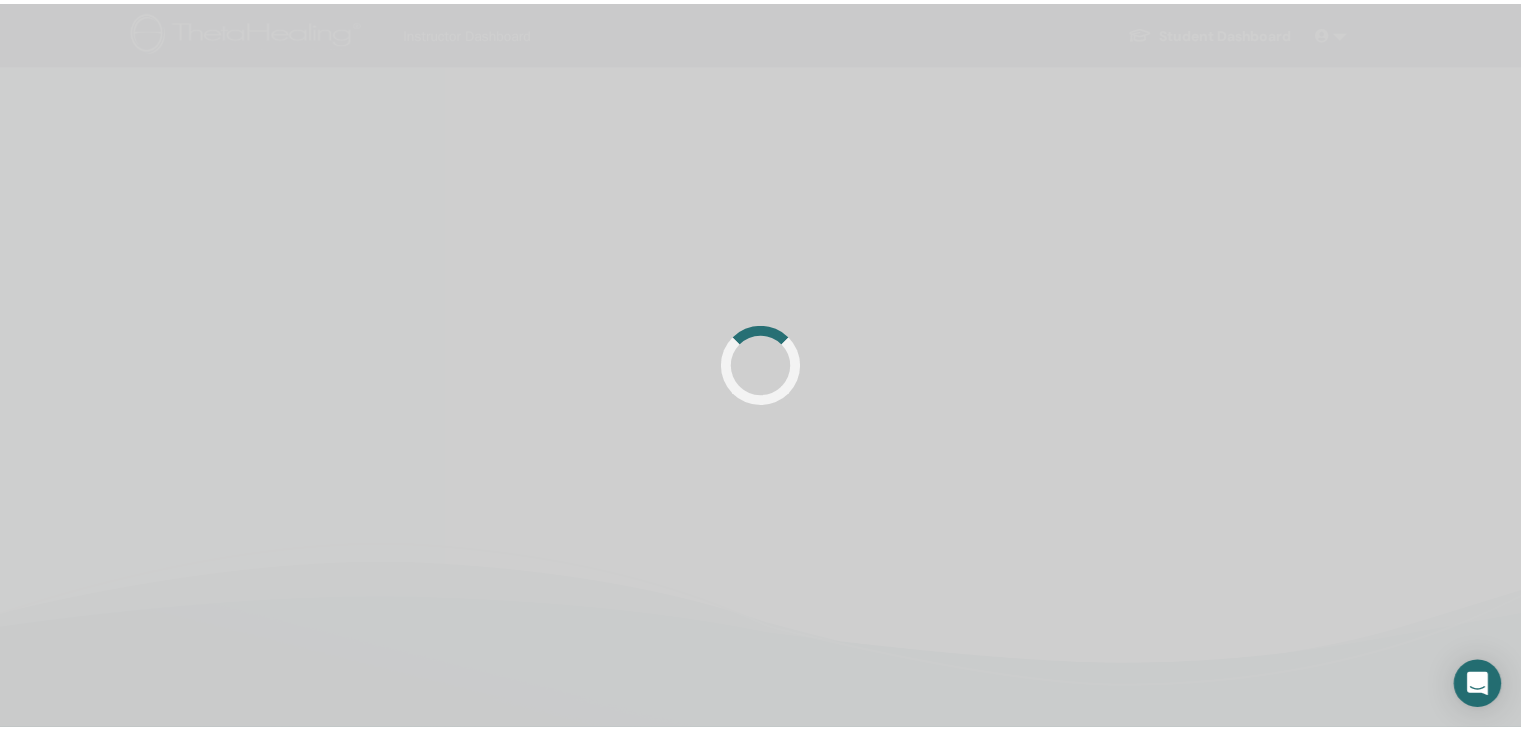 scroll, scrollTop: 0, scrollLeft: 0, axis: both 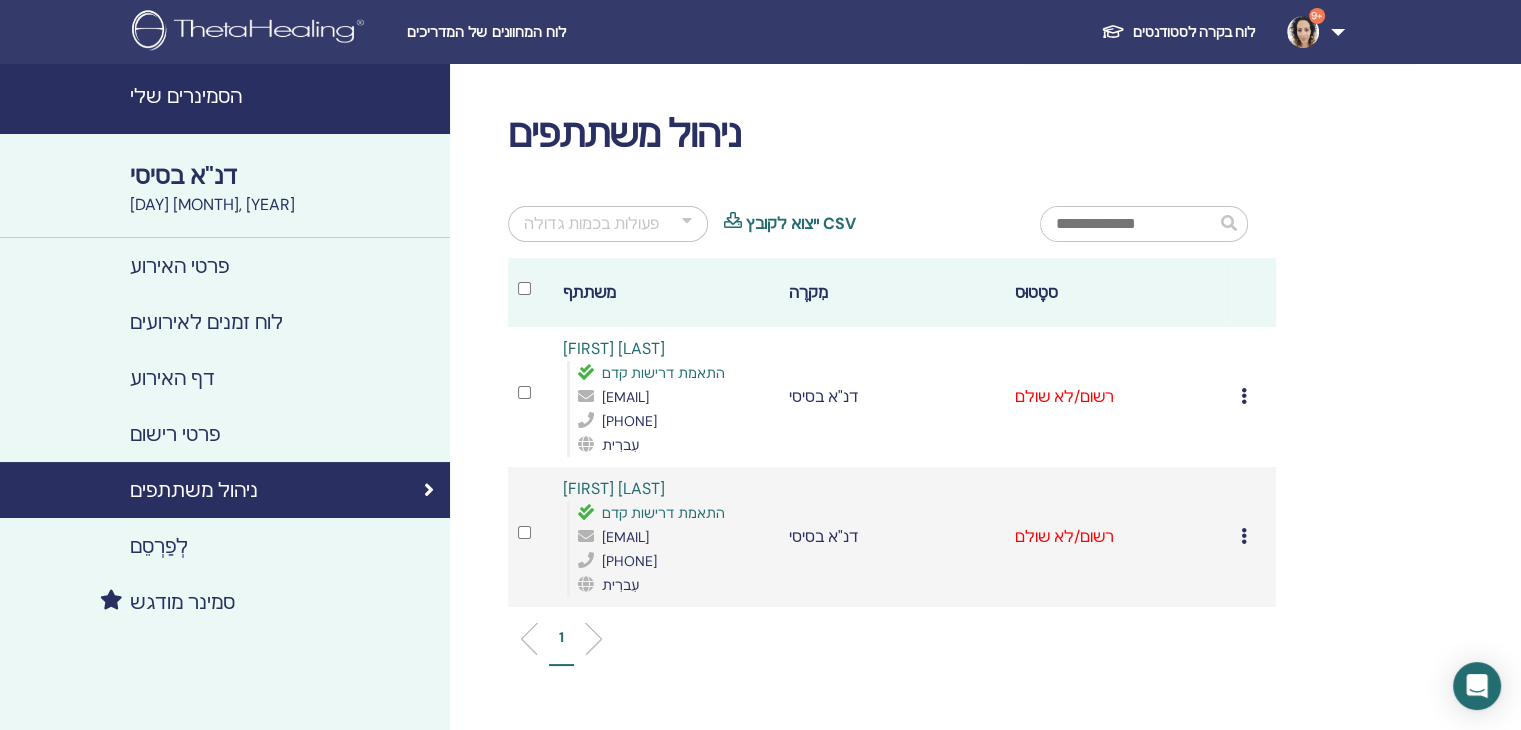click on "ביטול רישום אל תעשה אישור אוטומטי סמן כמשולם סמן כלא שולם סמן כנעדר השלם ואישור הורד תעודה" at bounding box center [1253, 397] 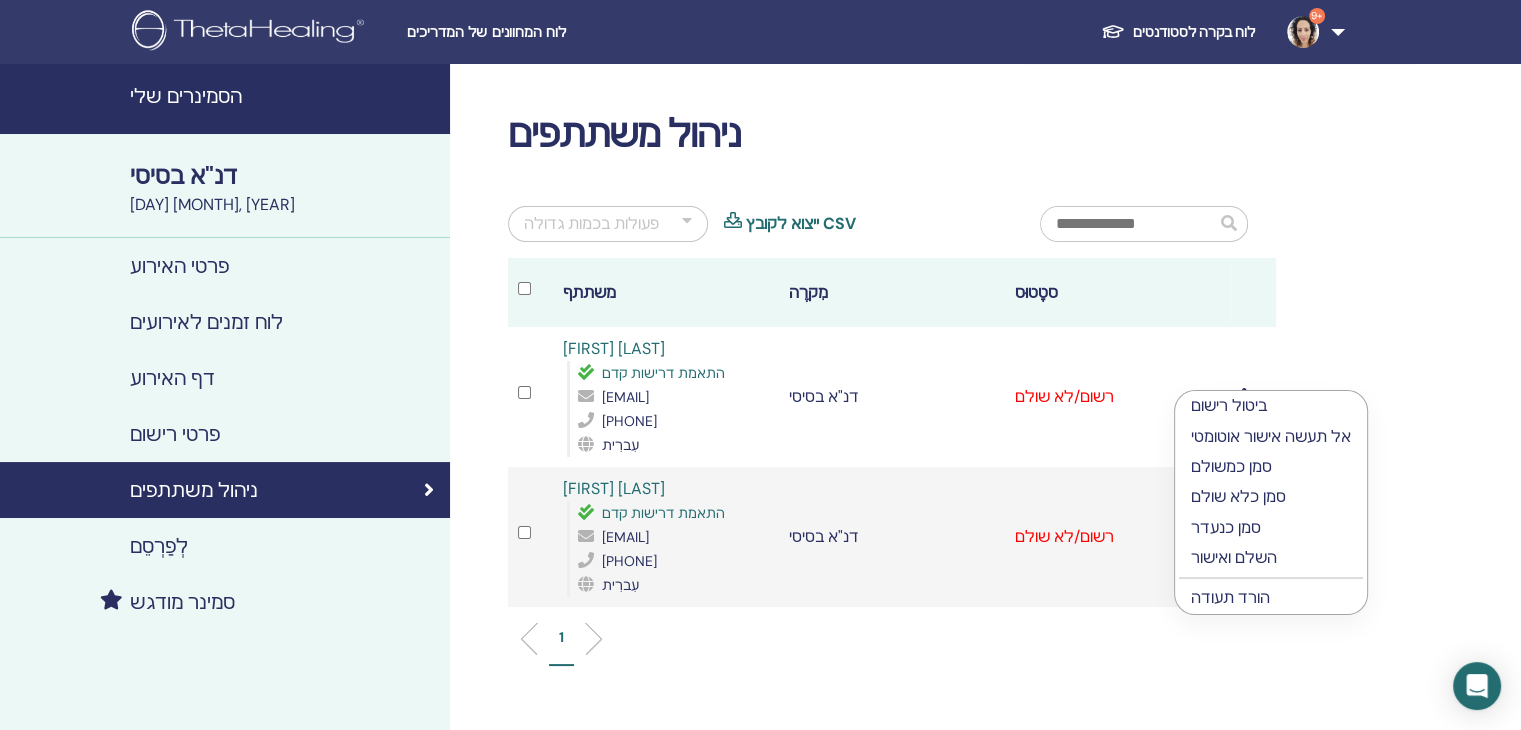 click on "השלם ואישור" at bounding box center (1234, 557) 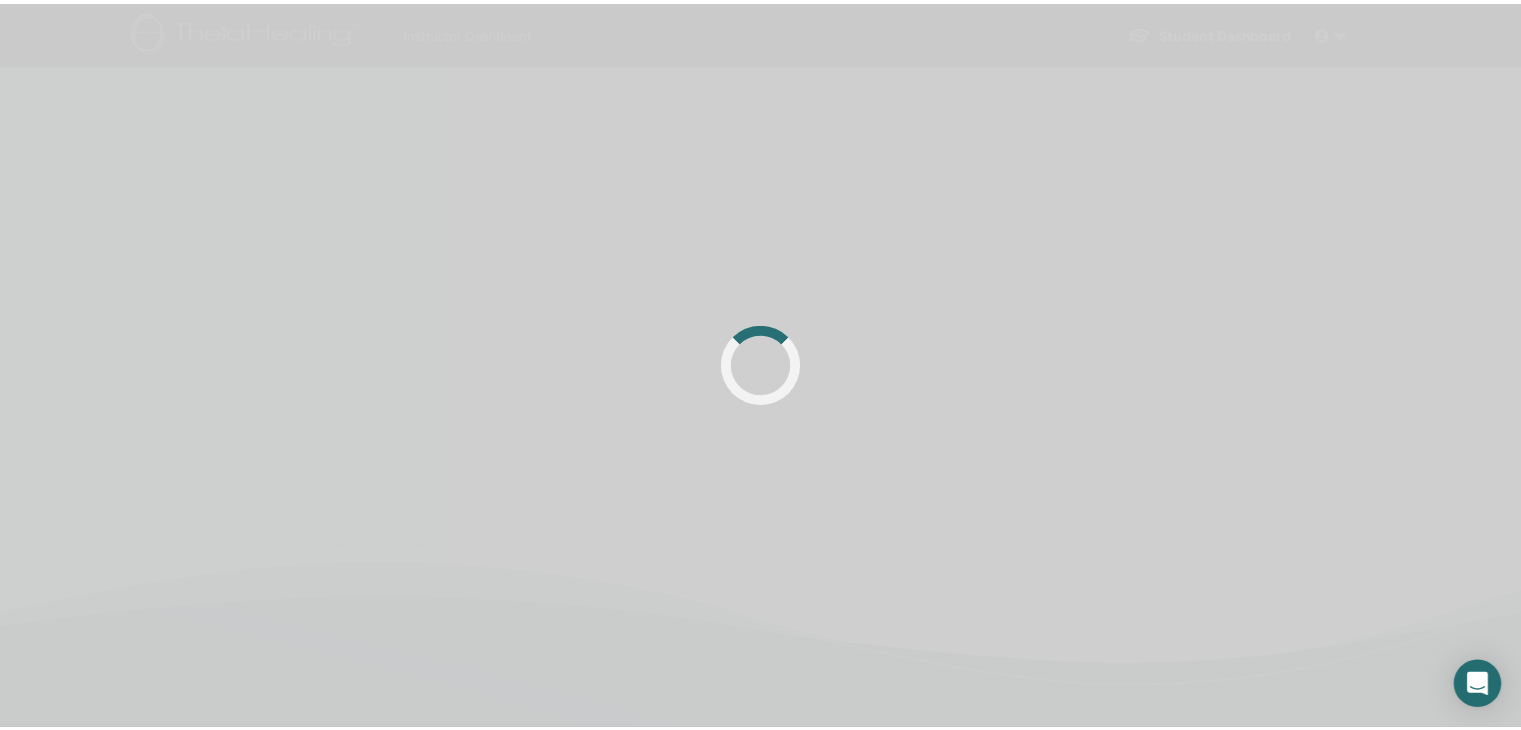 scroll, scrollTop: 0, scrollLeft: 0, axis: both 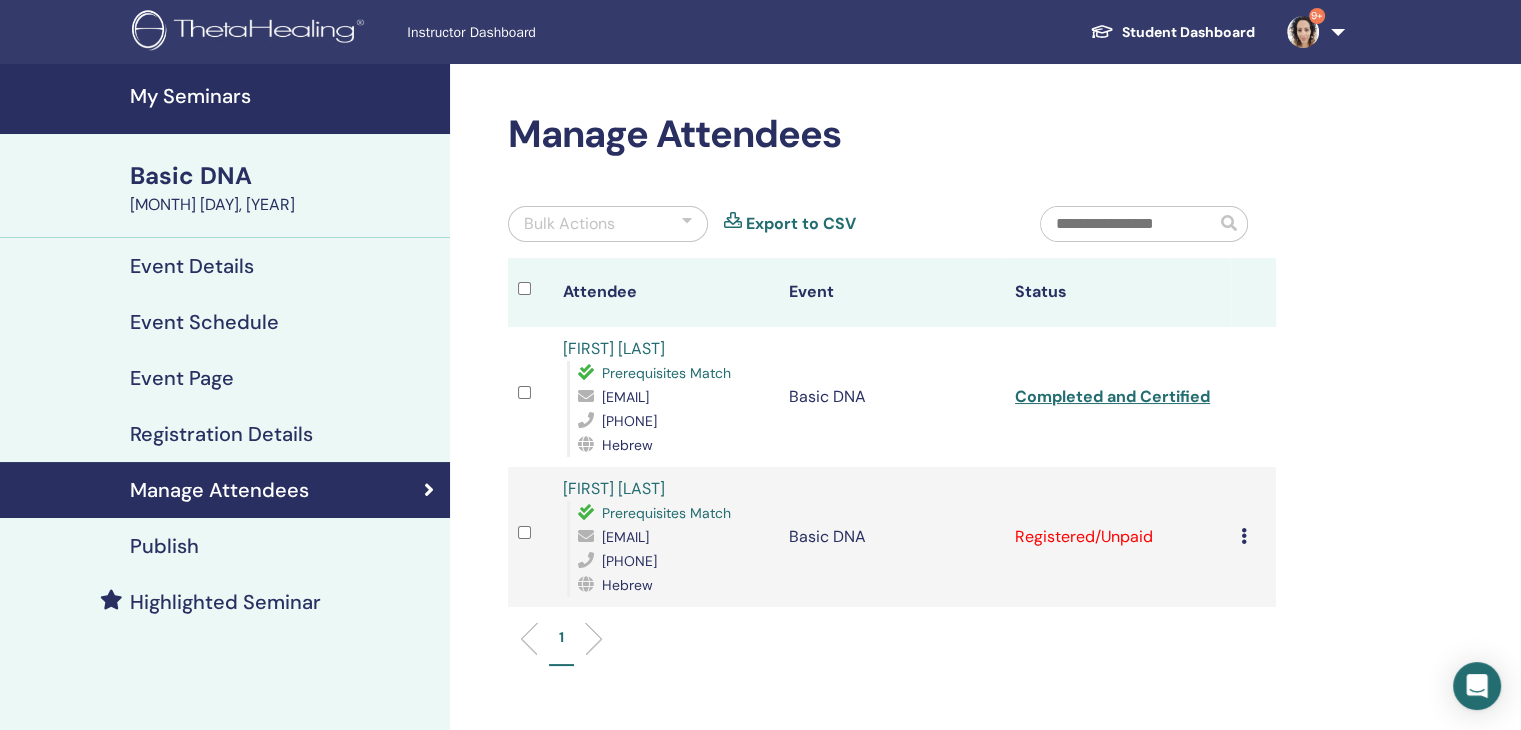 click on "Cancel Registration Do not auto-certify Mark as Paid Mark as Unpaid Mark as Absent Complete and Certify Download Certificate" at bounding box center [1253, 537] 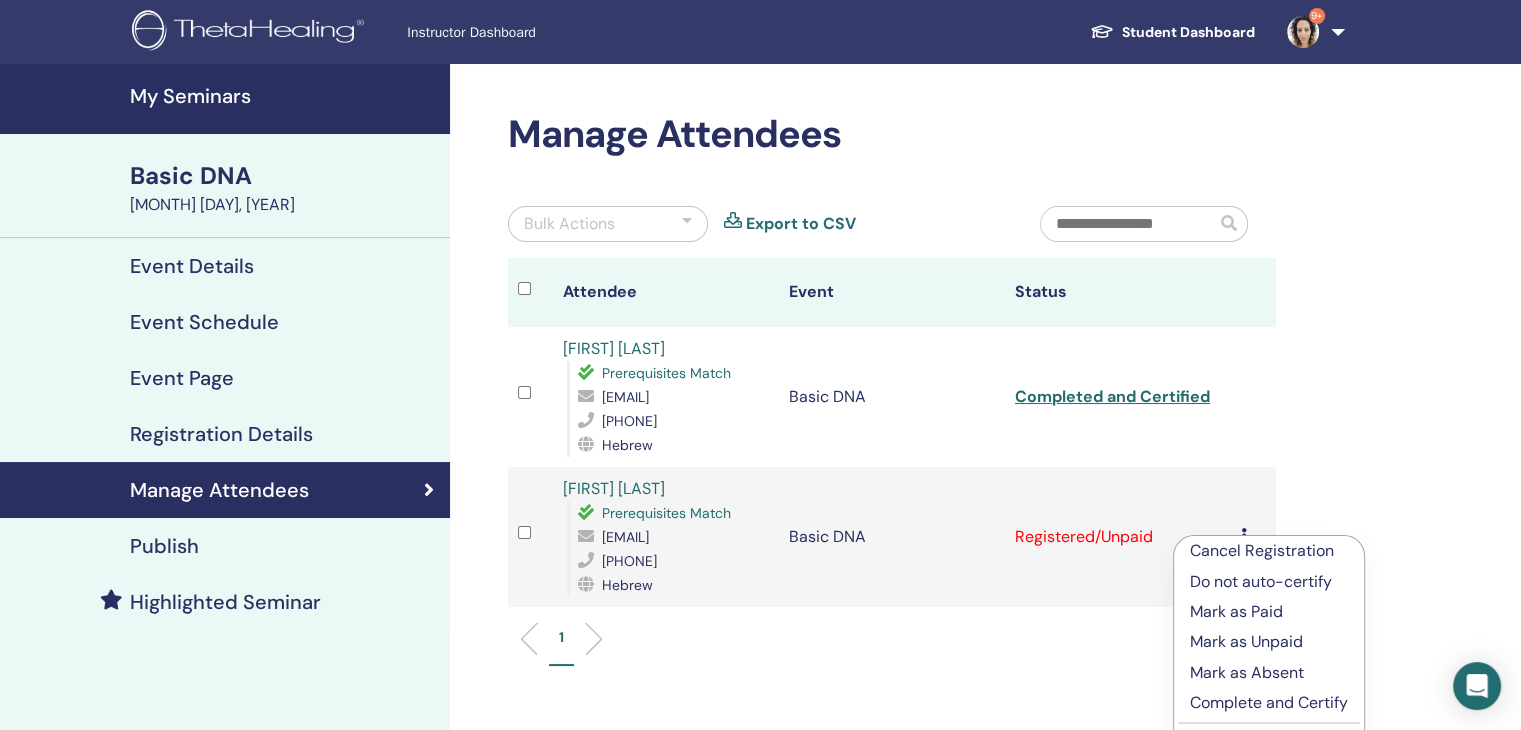 click on "Complete and Certify" at bounding box center (1269, 703) 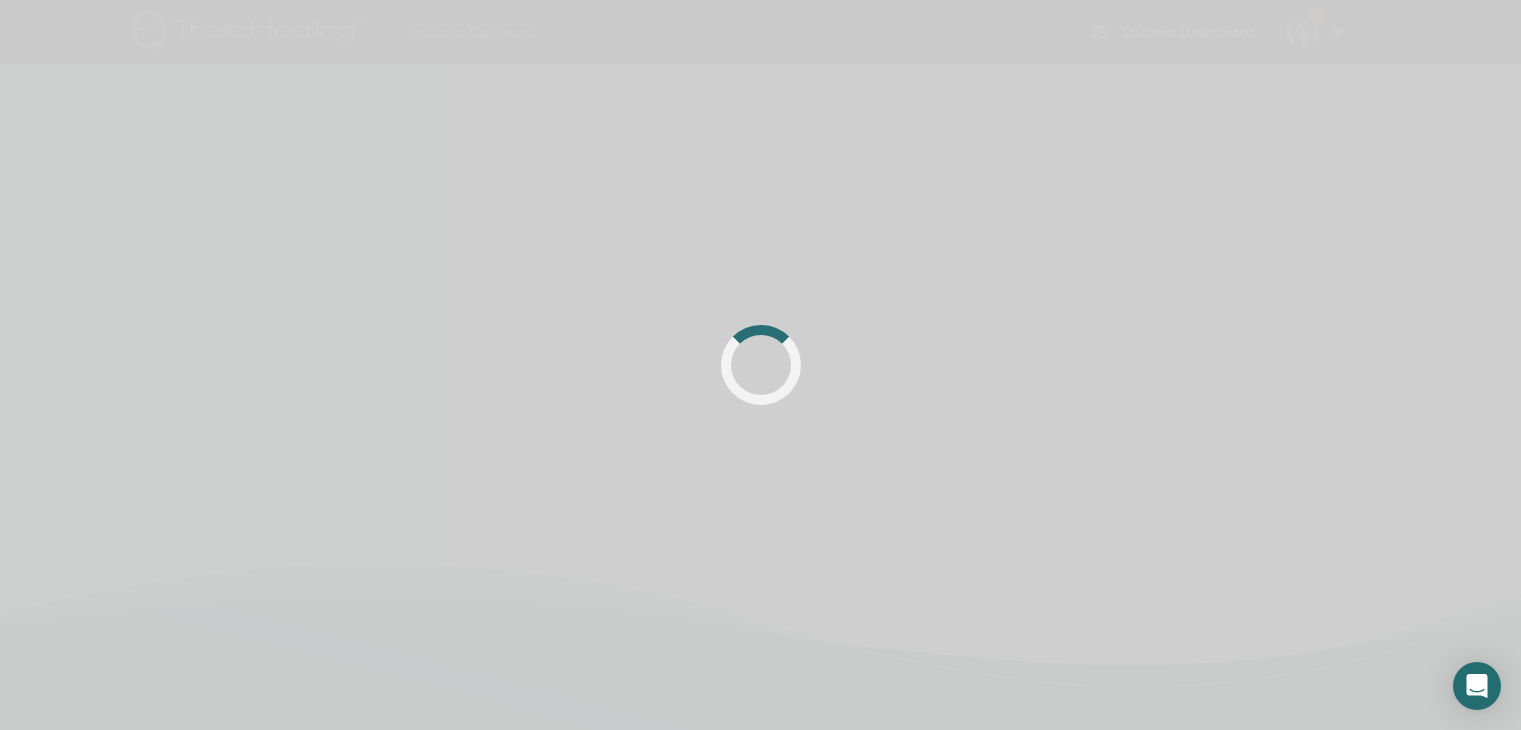 scroll, scrollTop: 0, scrollLeft: 0, axis: both 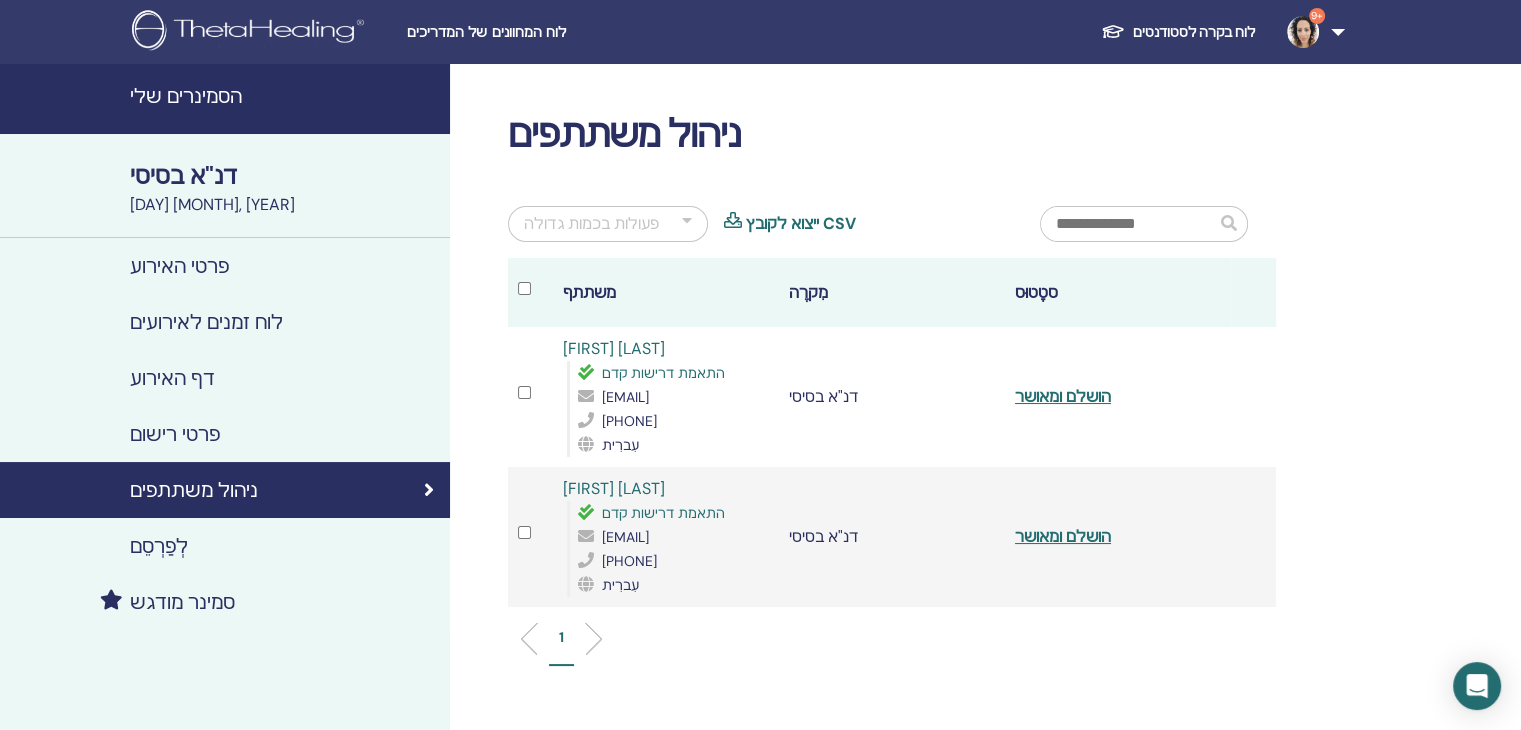 click on "9+" at bounding box center (1317, 15) 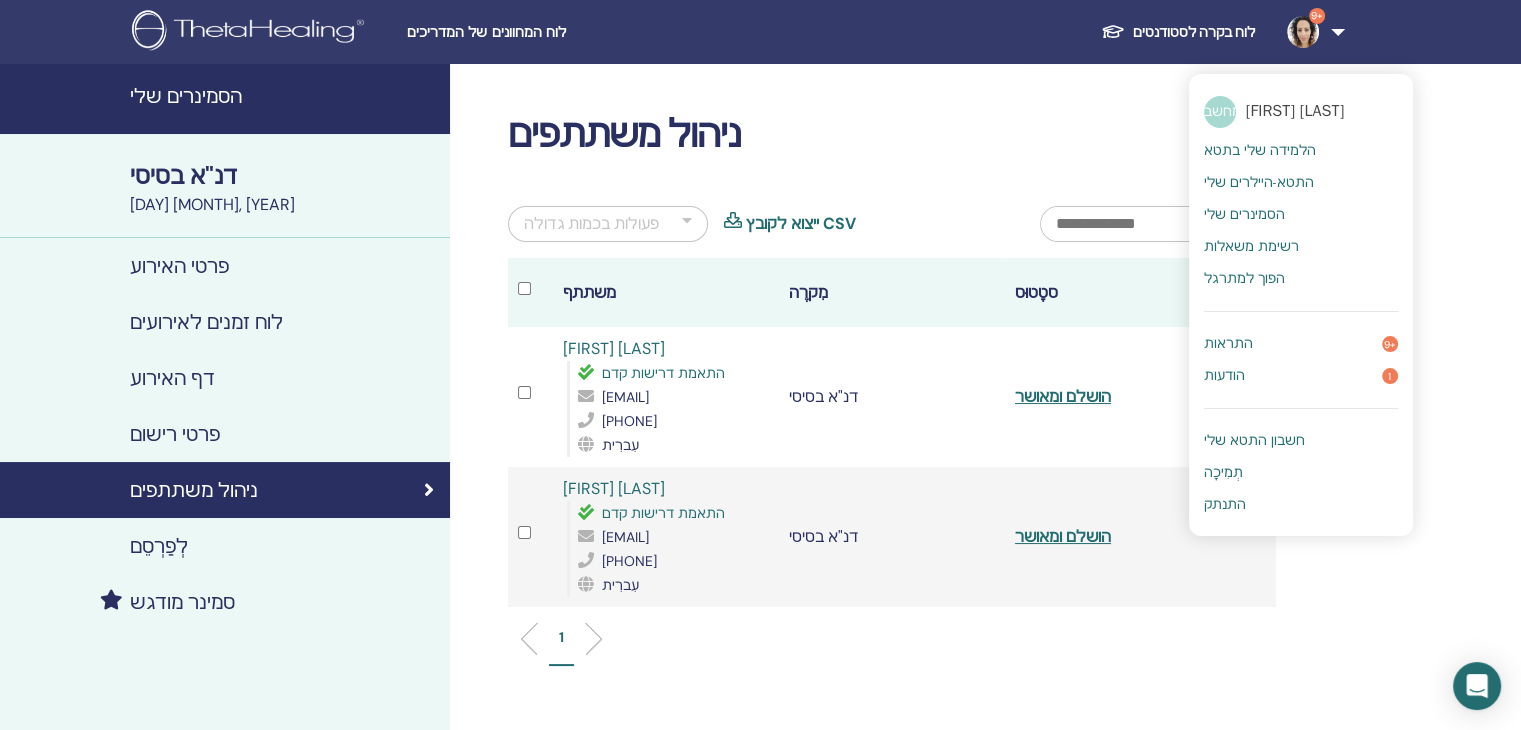 click on "הודעות 1" at bounding box center [1301, 376] 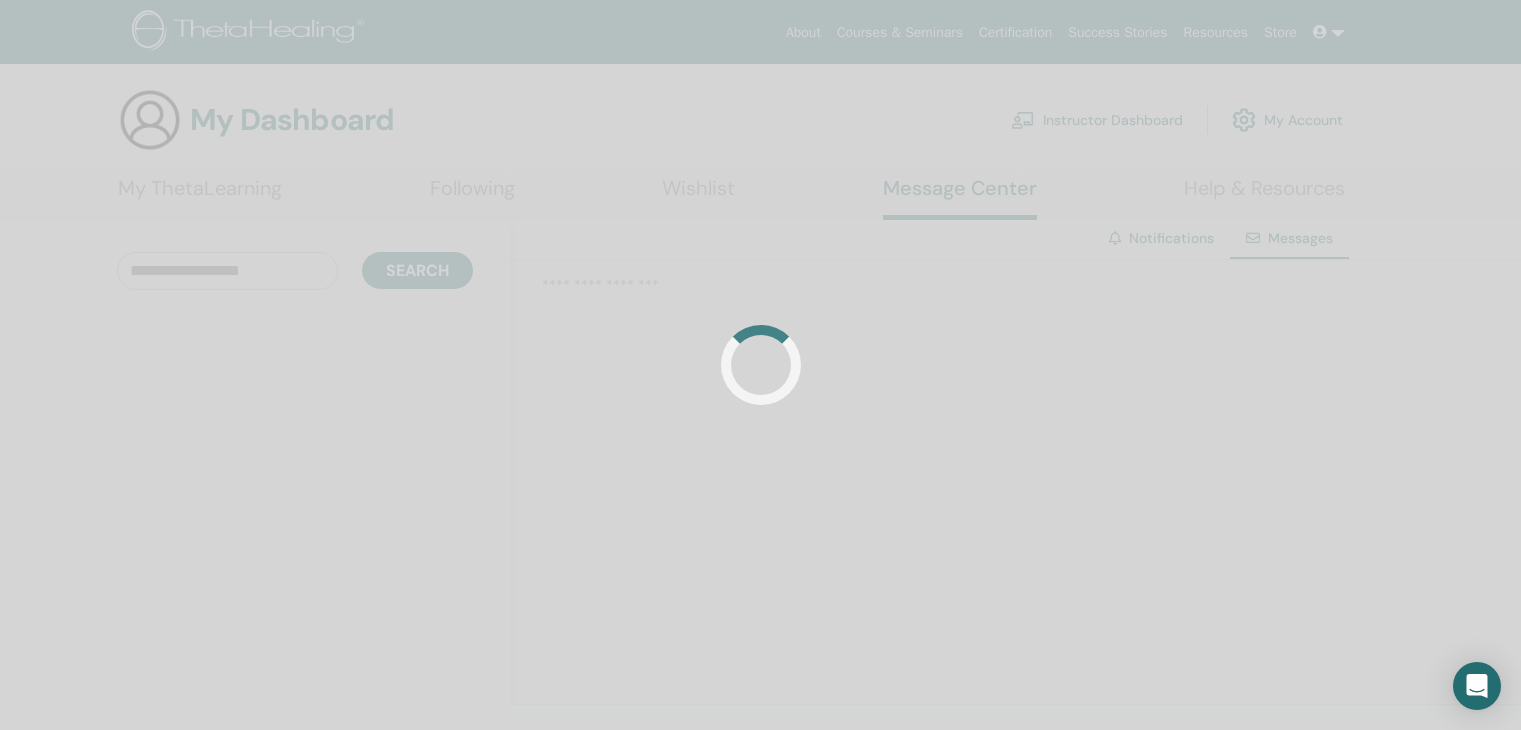scroll, scrollTop: 0, scrollLeft: 0, axis: both 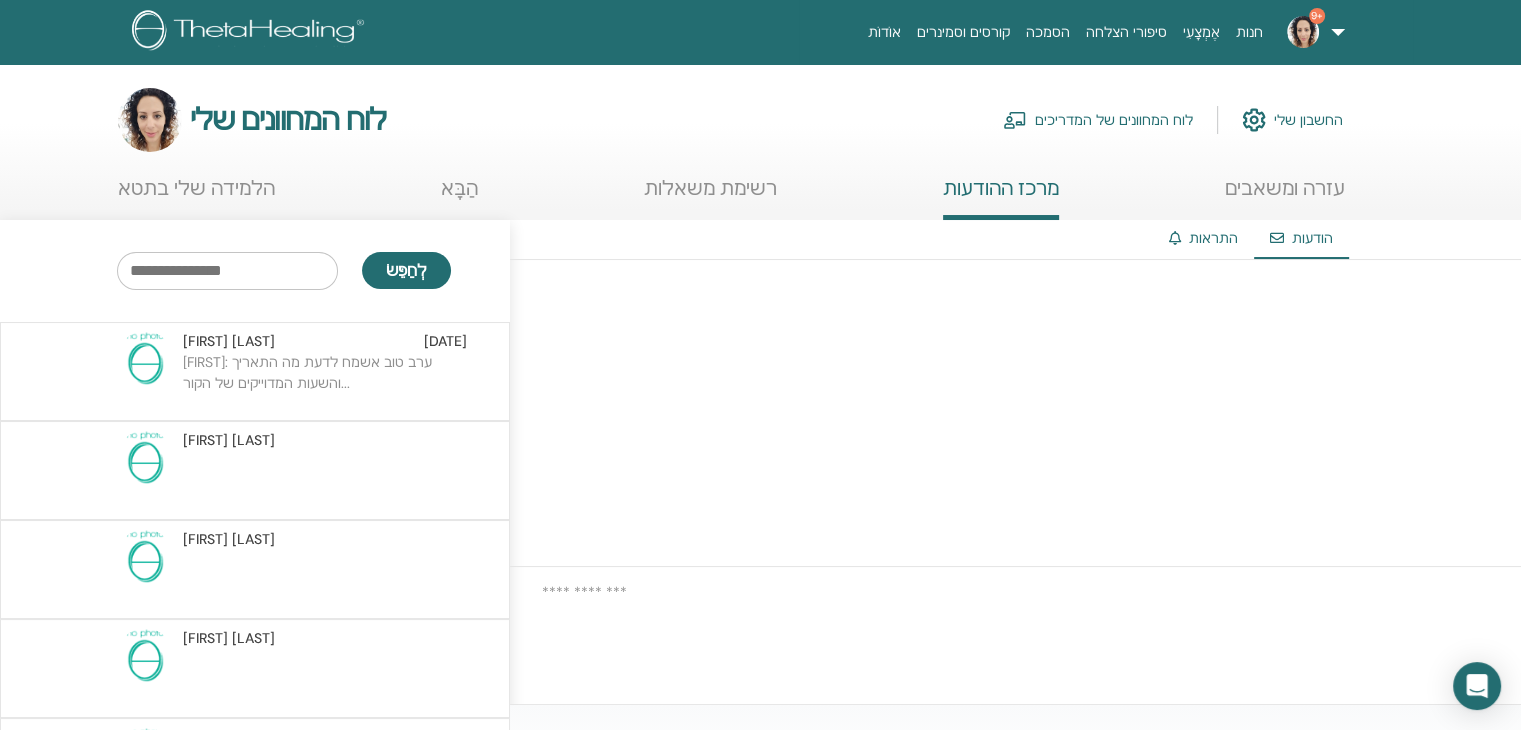 click on "[FIRST]: ערב טוב אשמח לדעת מה התאריך והשעות המדוייקים של הקור..." at bounding box center [307, 372] 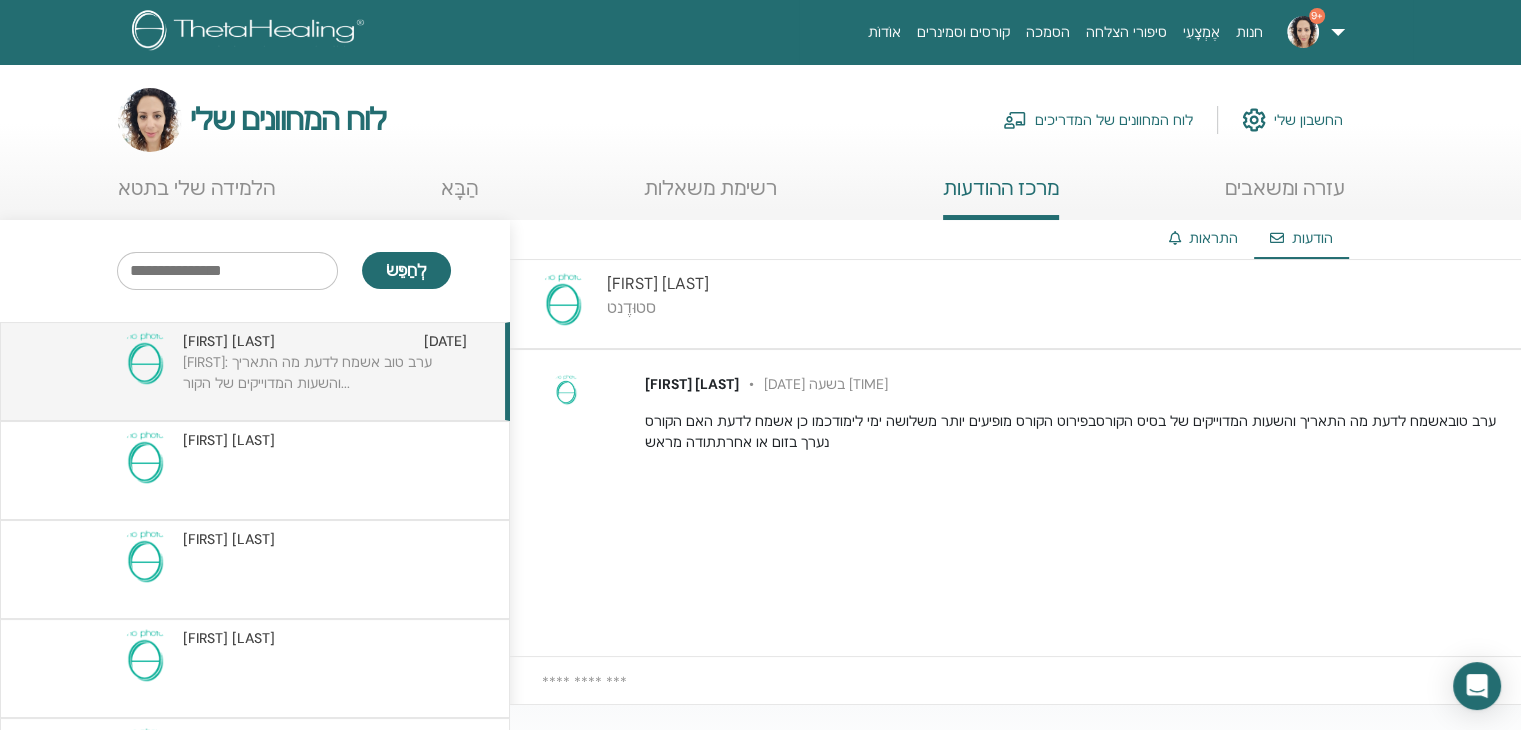 click at bounding box center [1031, 693] 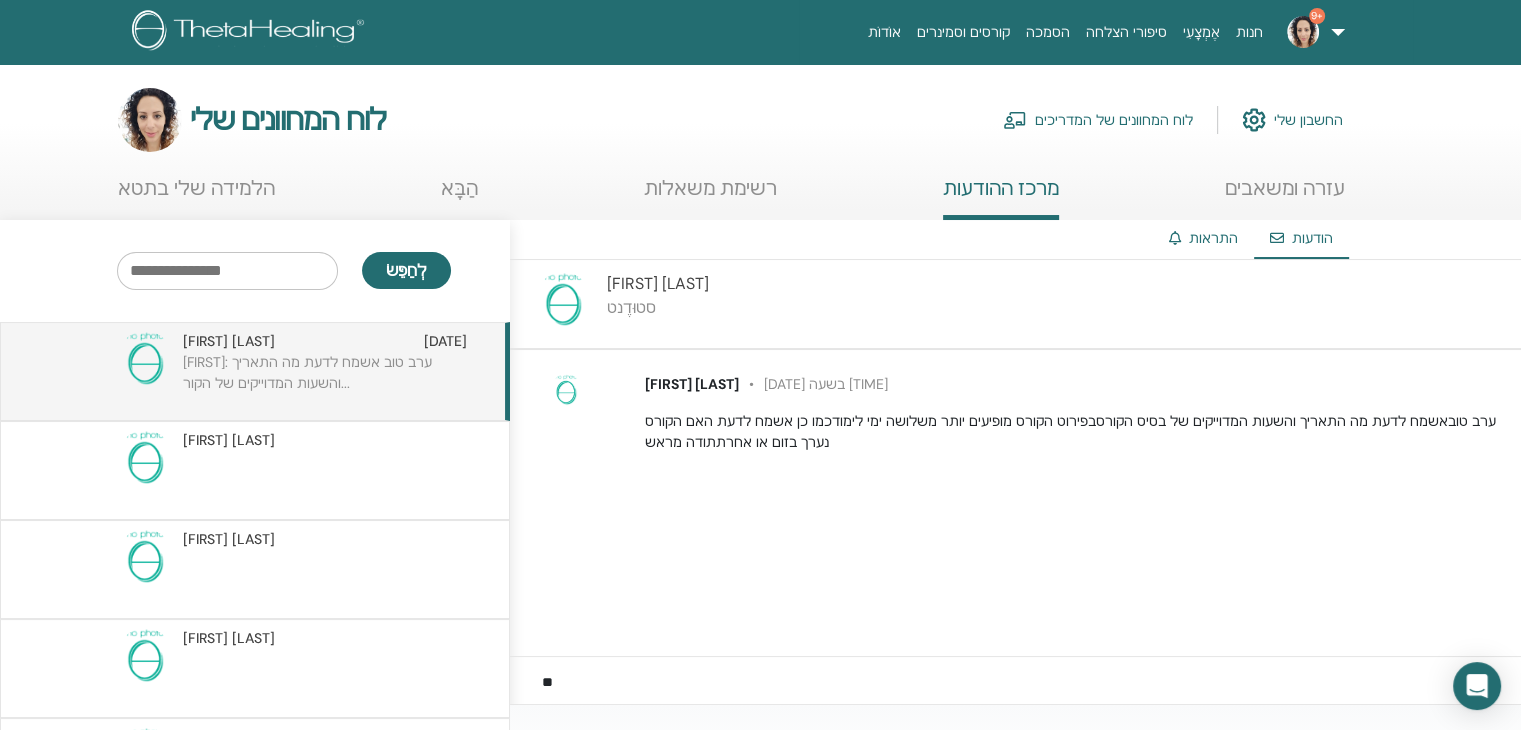 type on "*" 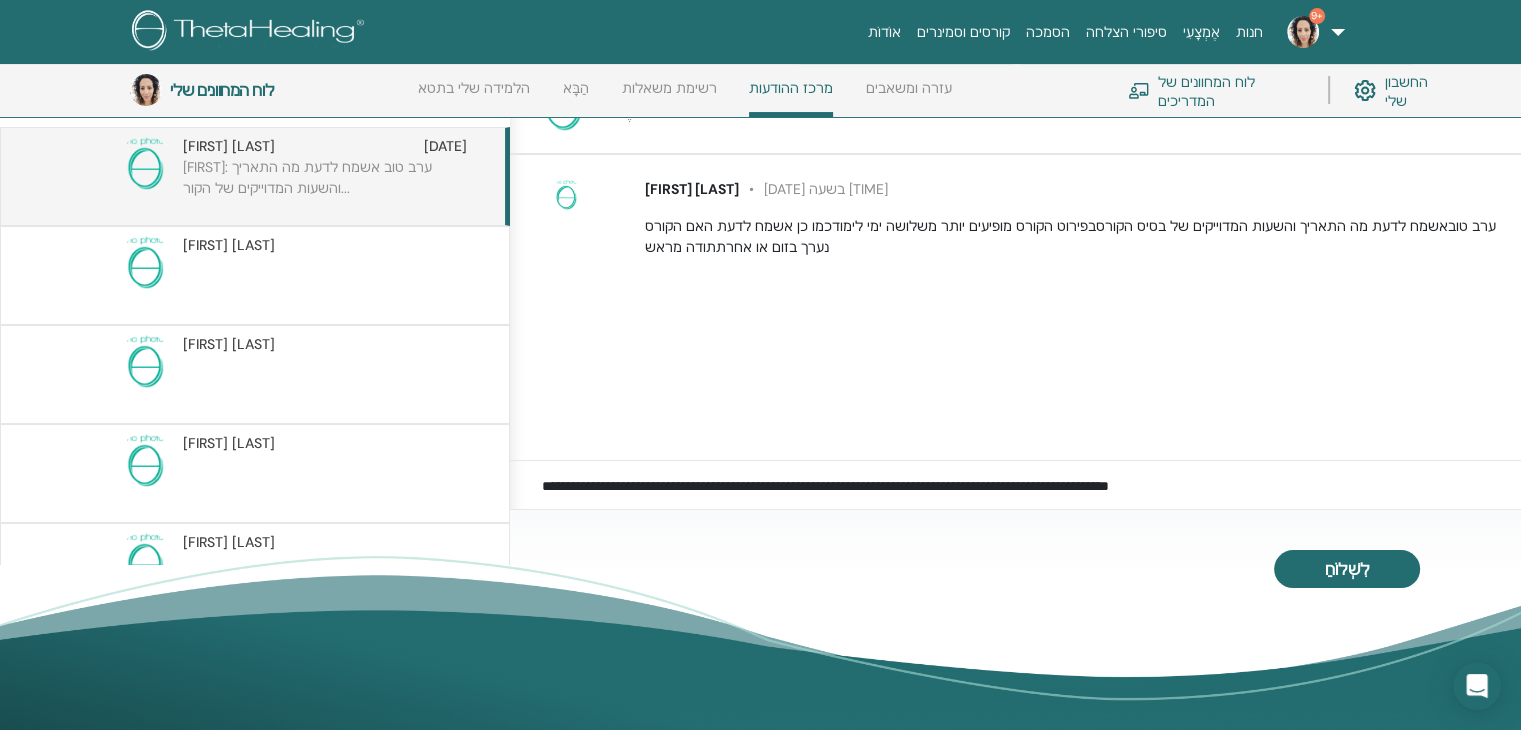 scroll, scrollTop: 246, scrollLeft: 0, axis: vertical 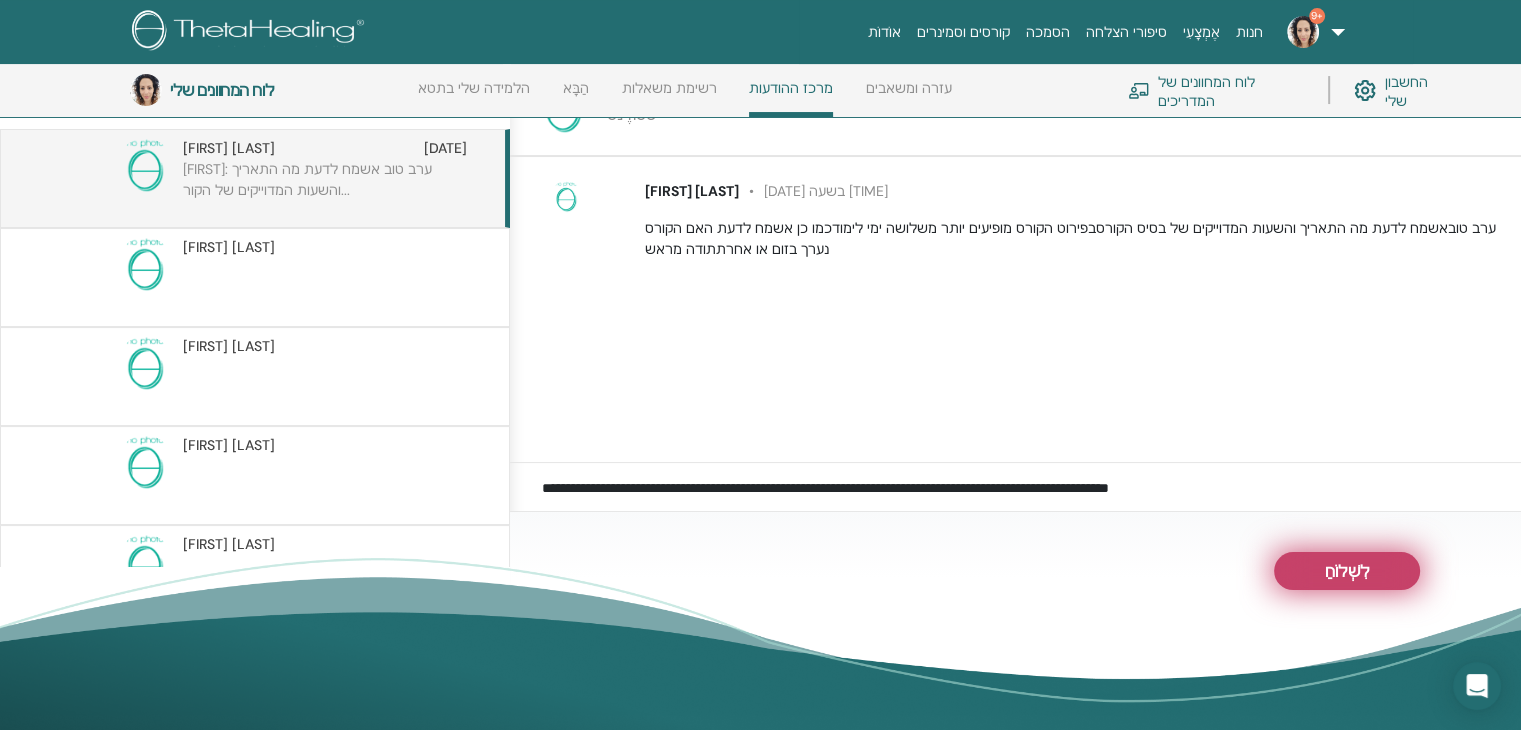 type on "**********" 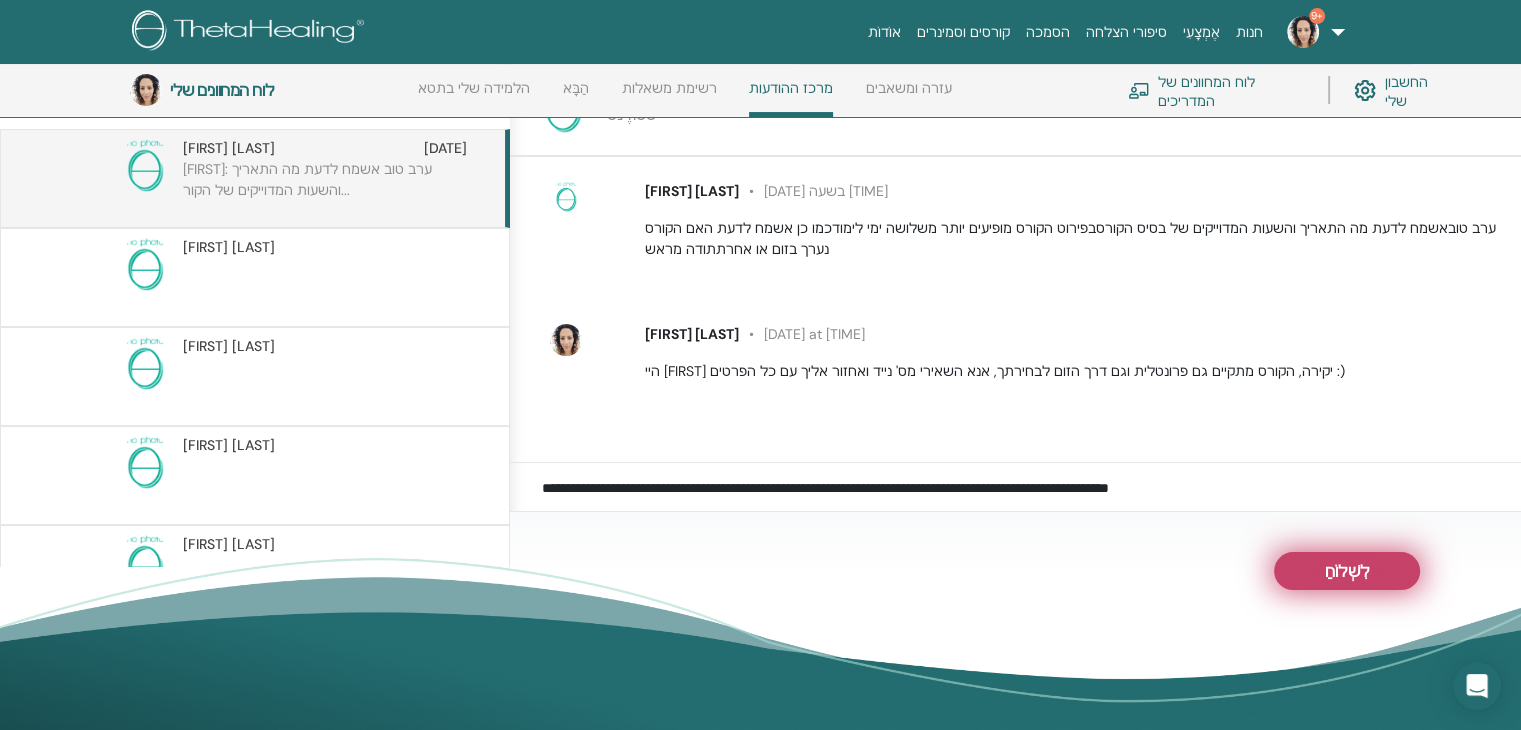 scroll, scrollTop: 38, scrollLeft: 0, axis: vertical 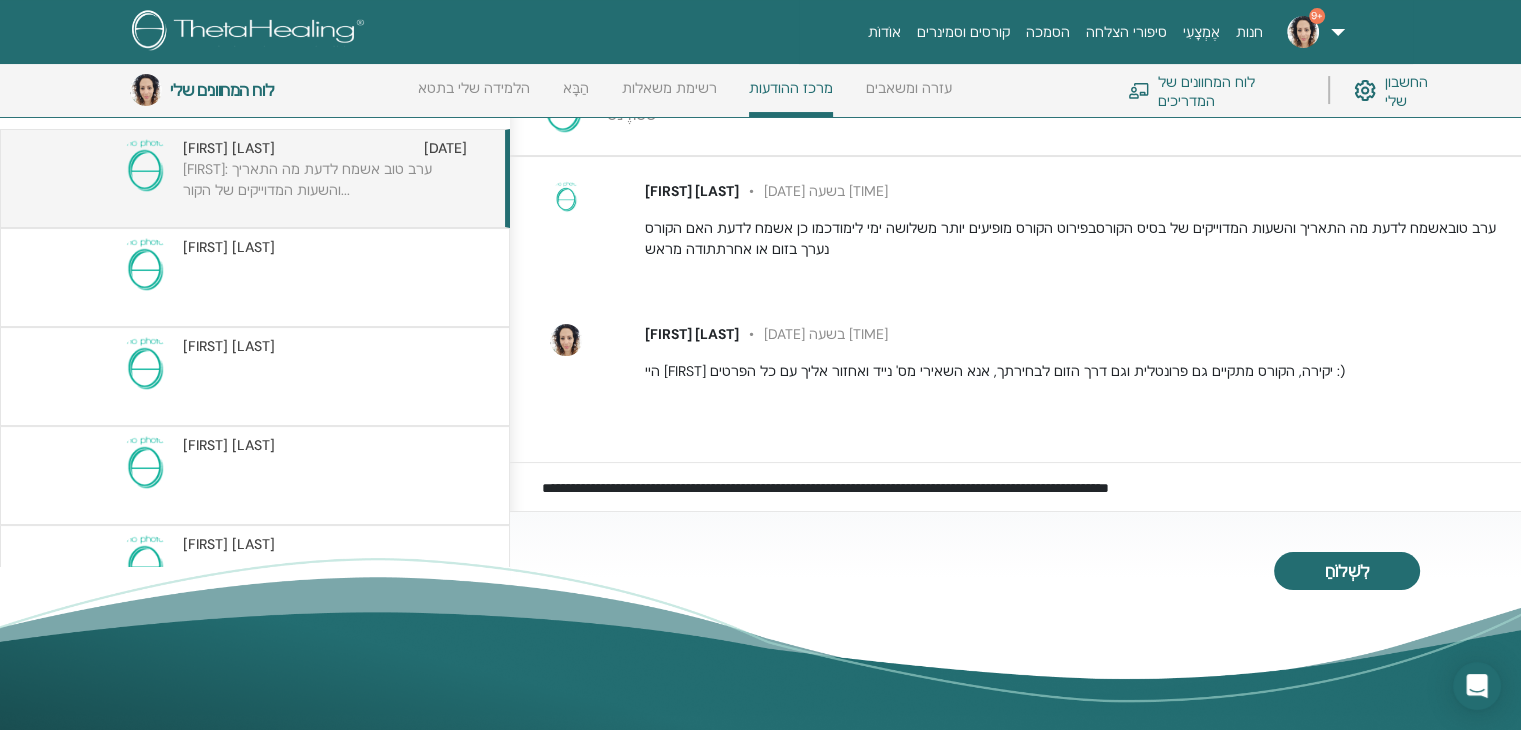 click on "[FIRST] [LAST]" at bounding box center [692, 191] 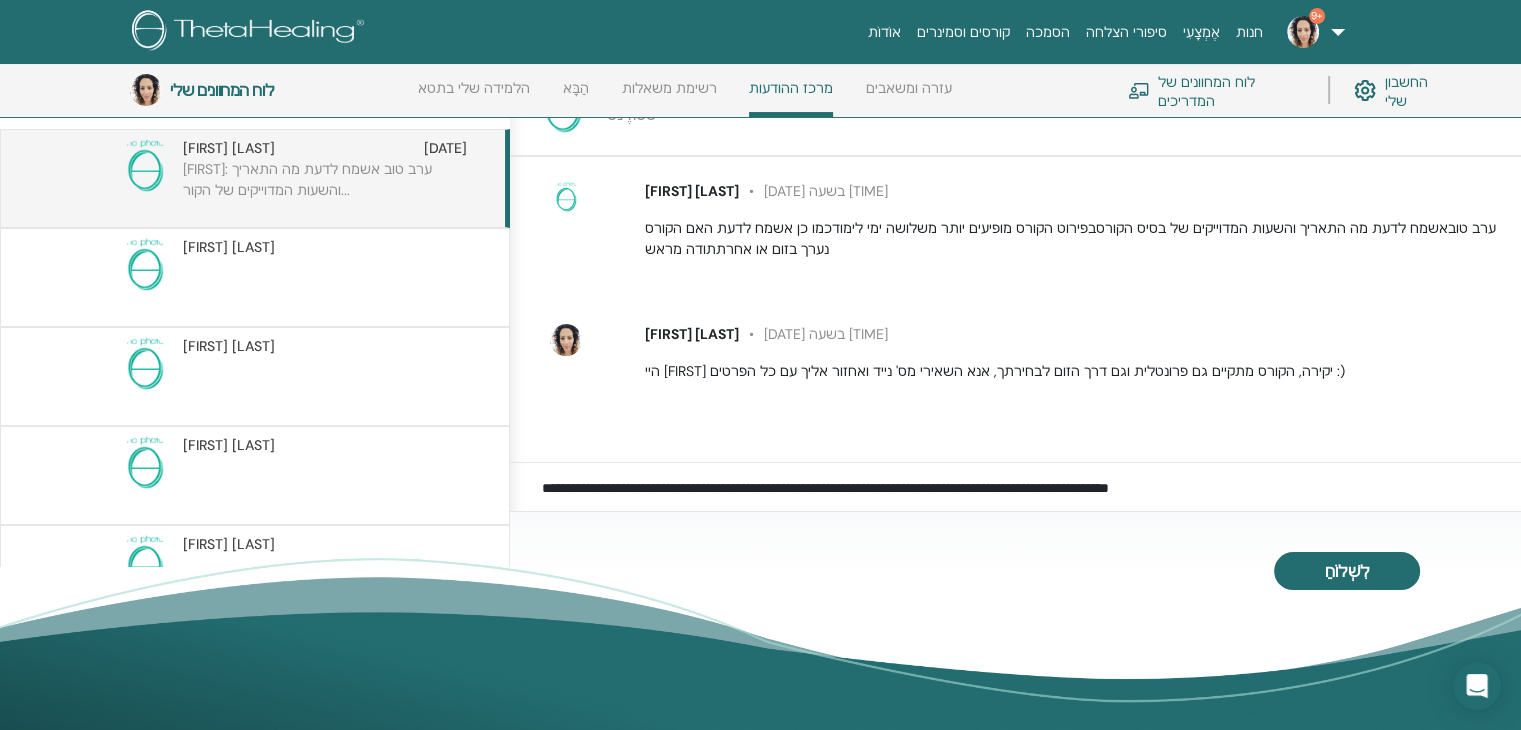 click at bounding box center (566, 197) 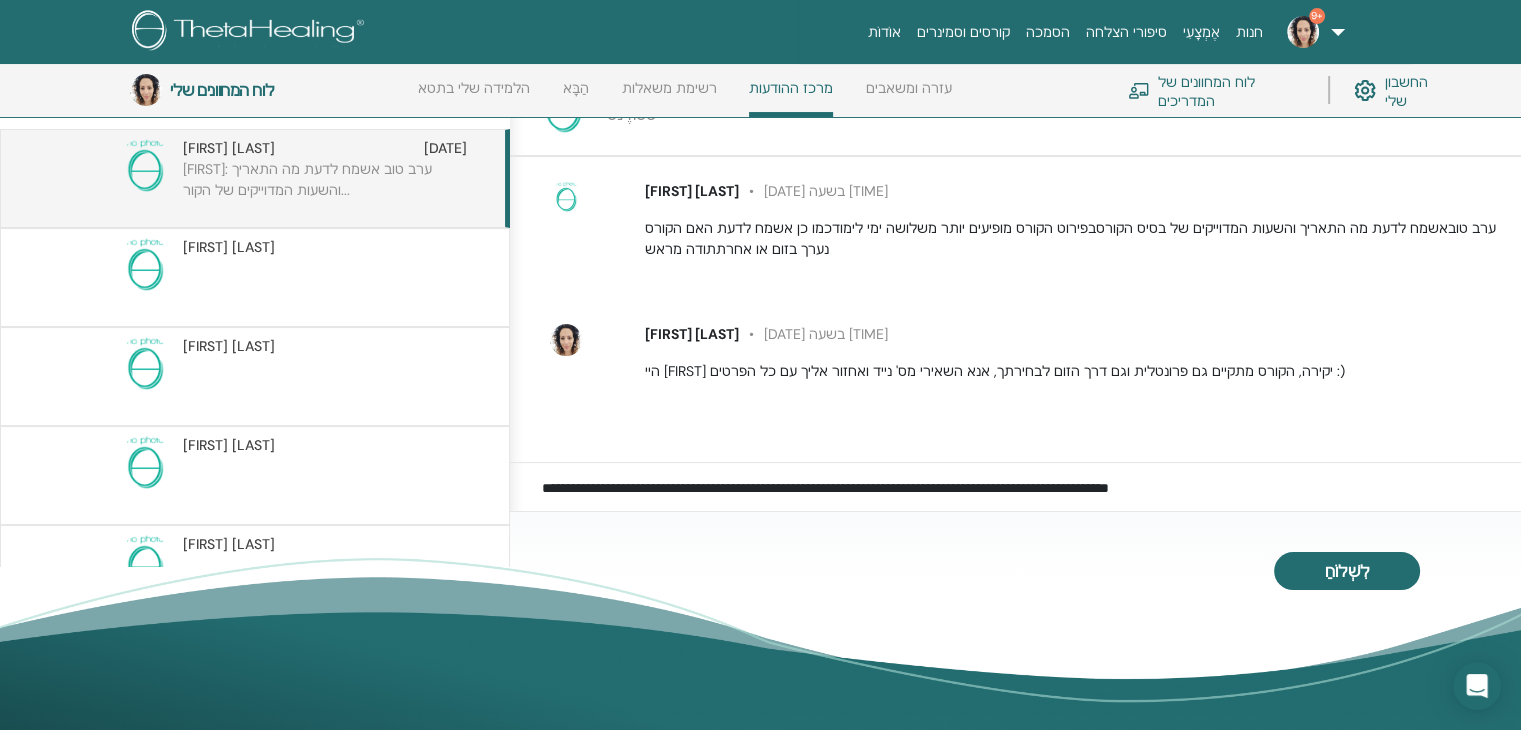 click on "[FIRST]: ערב טוב אשמח לדעת מה התאריך והשעות המדוייקים של הקור..." at bounding box center [307, 179] 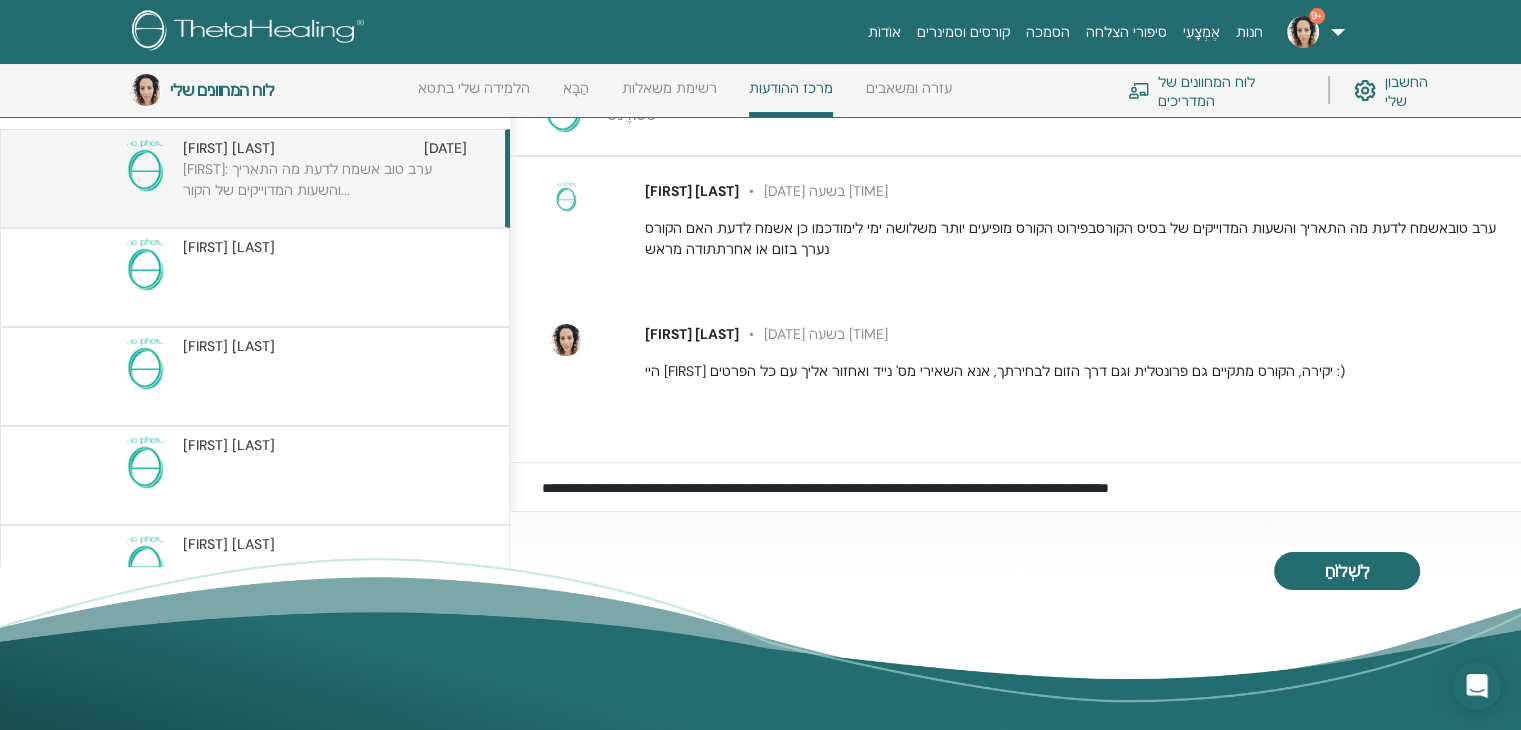 click on "[FIRST] [LAST]" at bounding box center [692, 191] 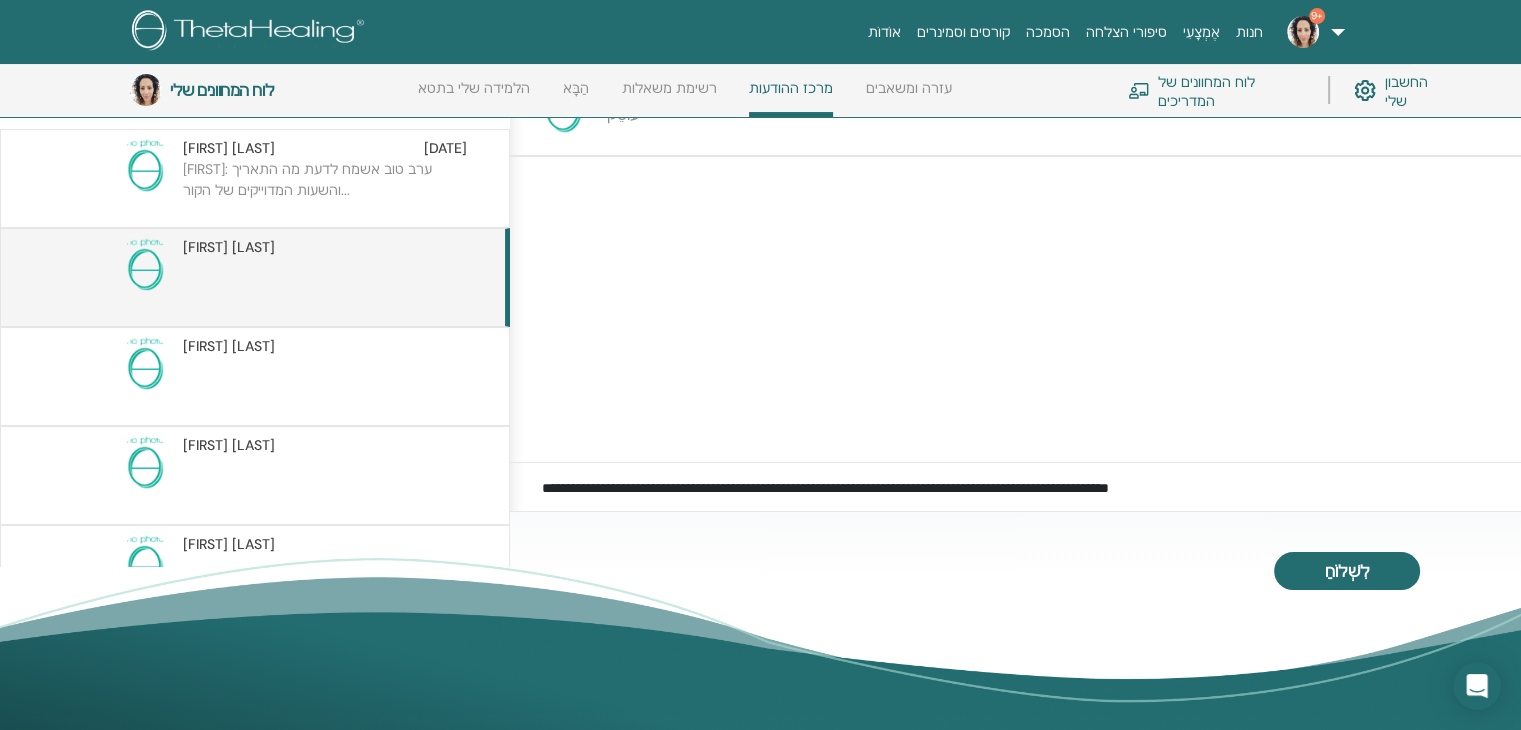 click at bounding box center (145, 166) 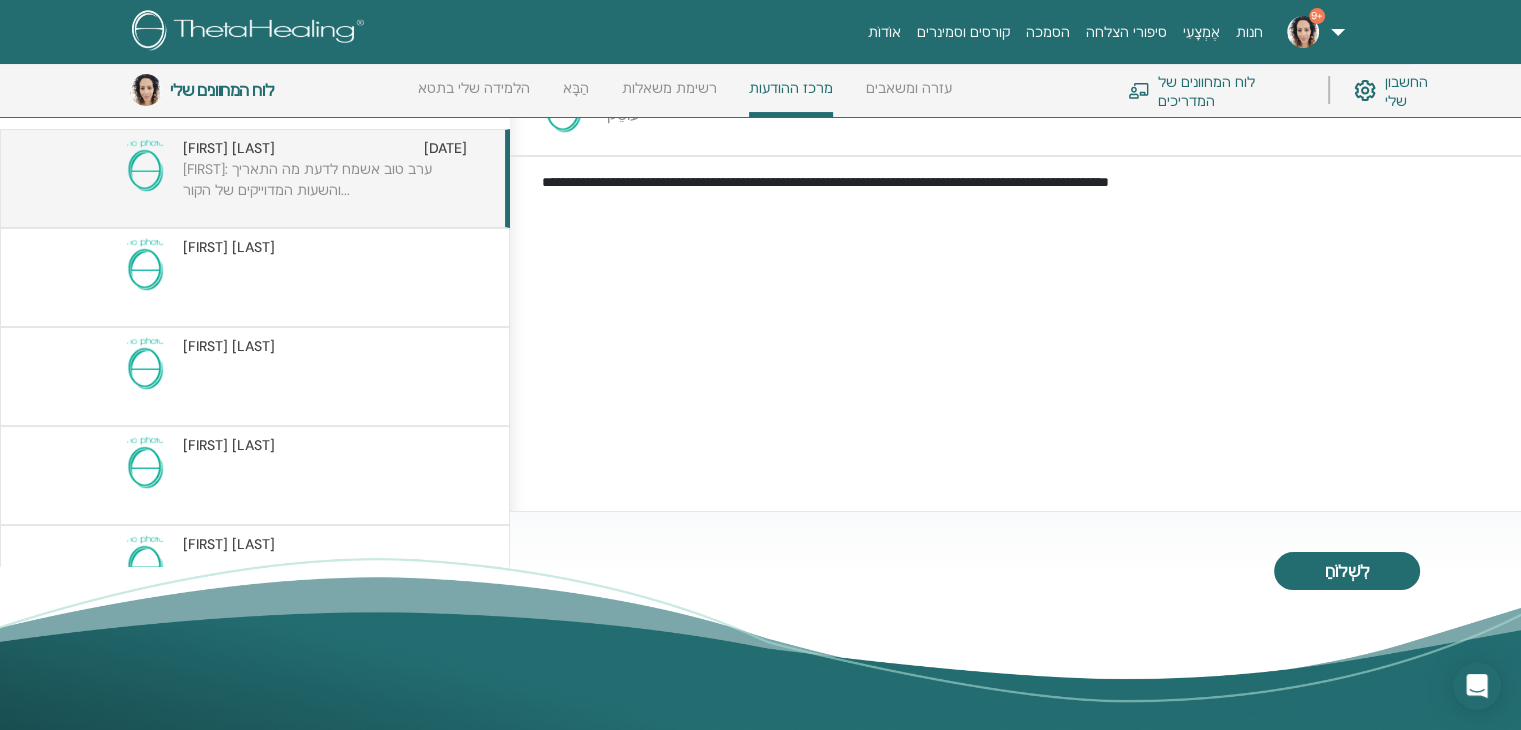 scroll, scrollTop: 38, scrollLeft: 0, axis: vertical 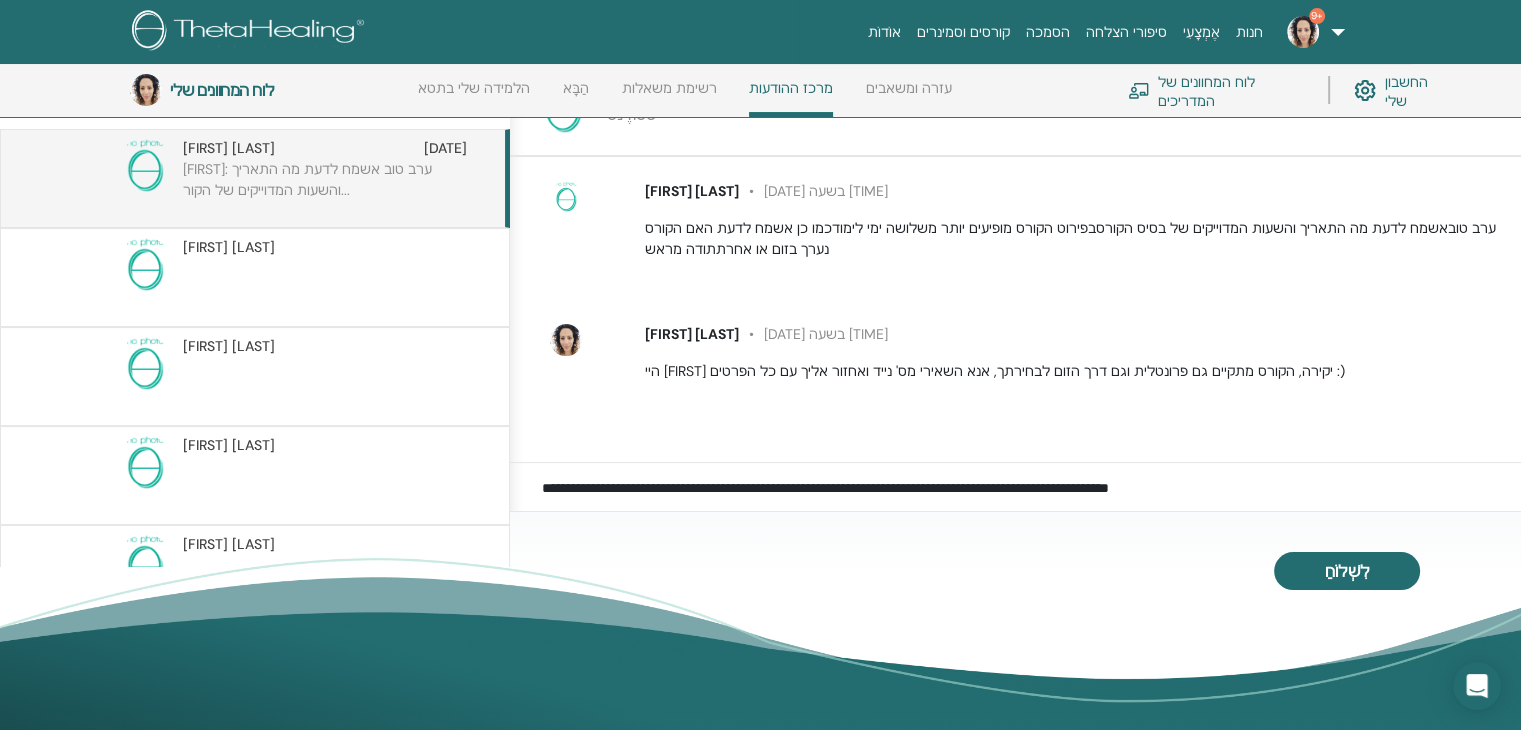 click on "[FIRST] [LAST]" at bounding box center (692, 191) 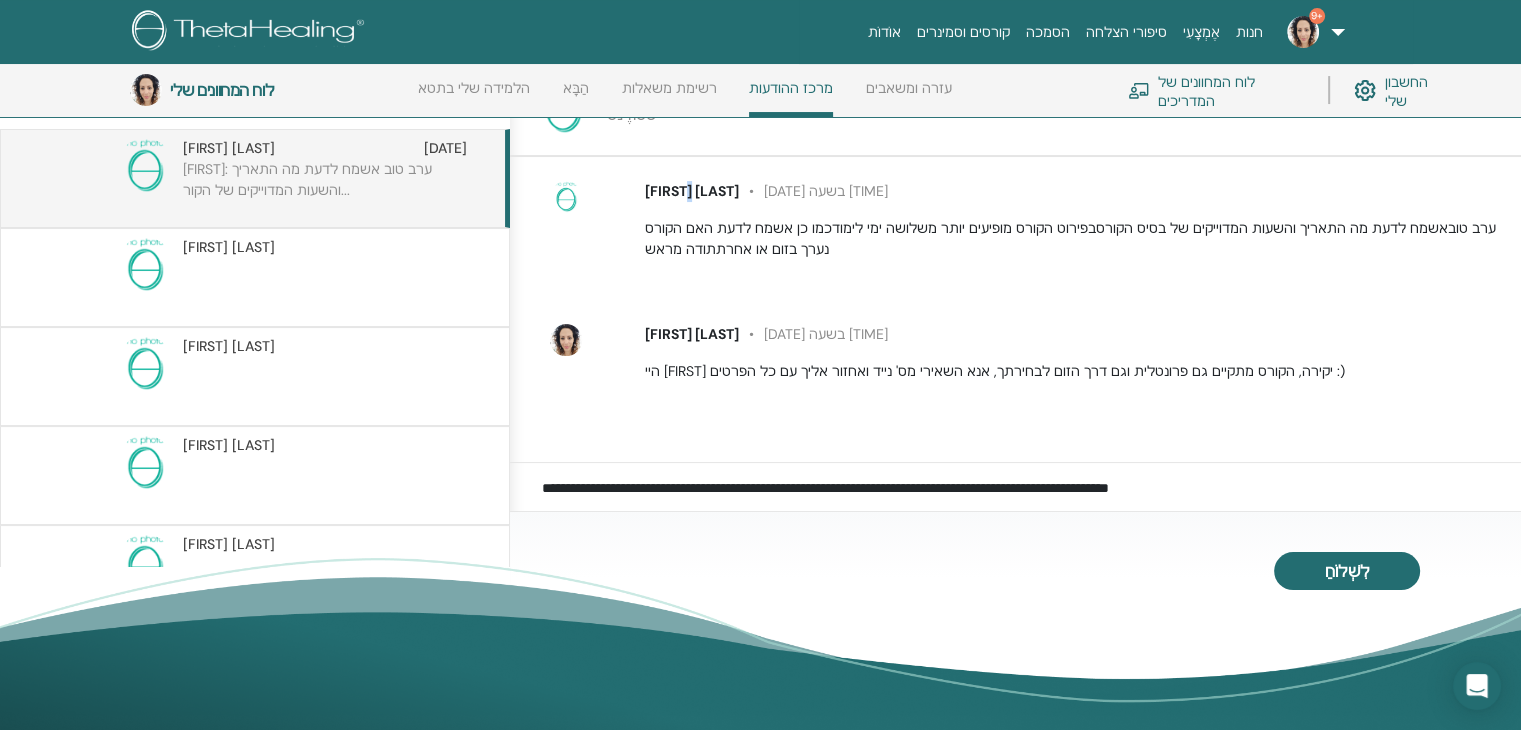 click on "[FIRST] [LAST]" at bounding box center (692, 191) 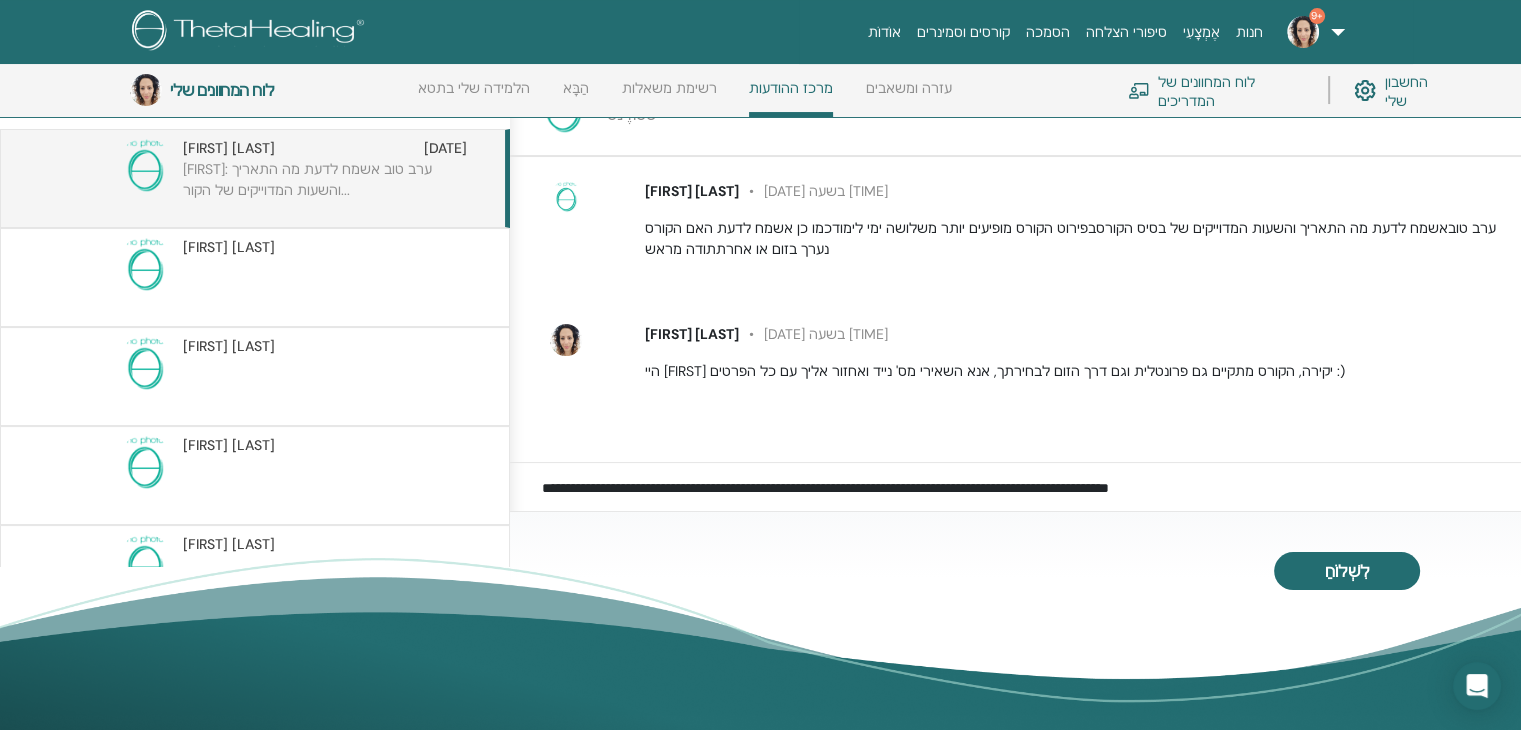 click on "[DATE] בשעה [TIME]" at bounding box center [826, 191] 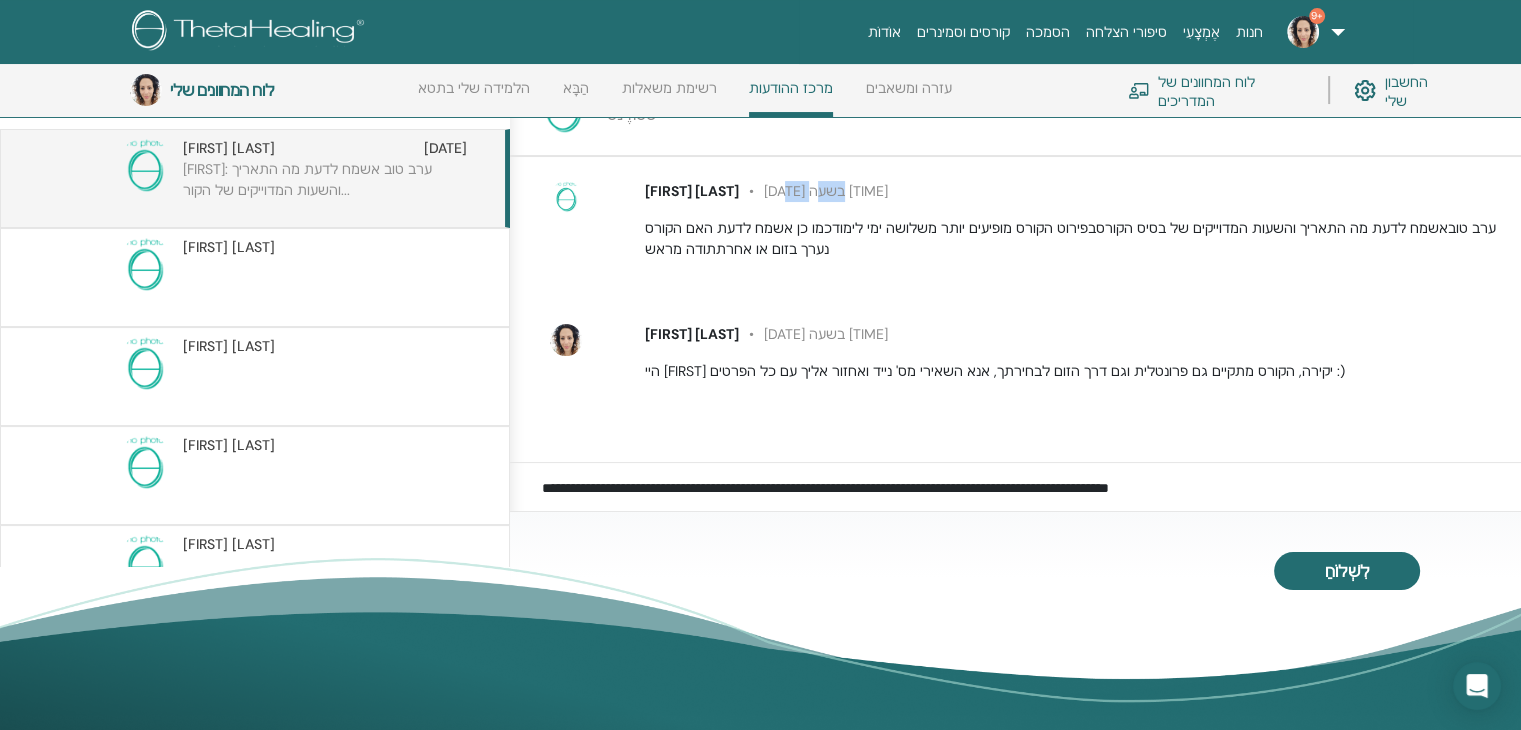 click on "[DATE] בשעה [TIME]" at bounding box center [826, 191] 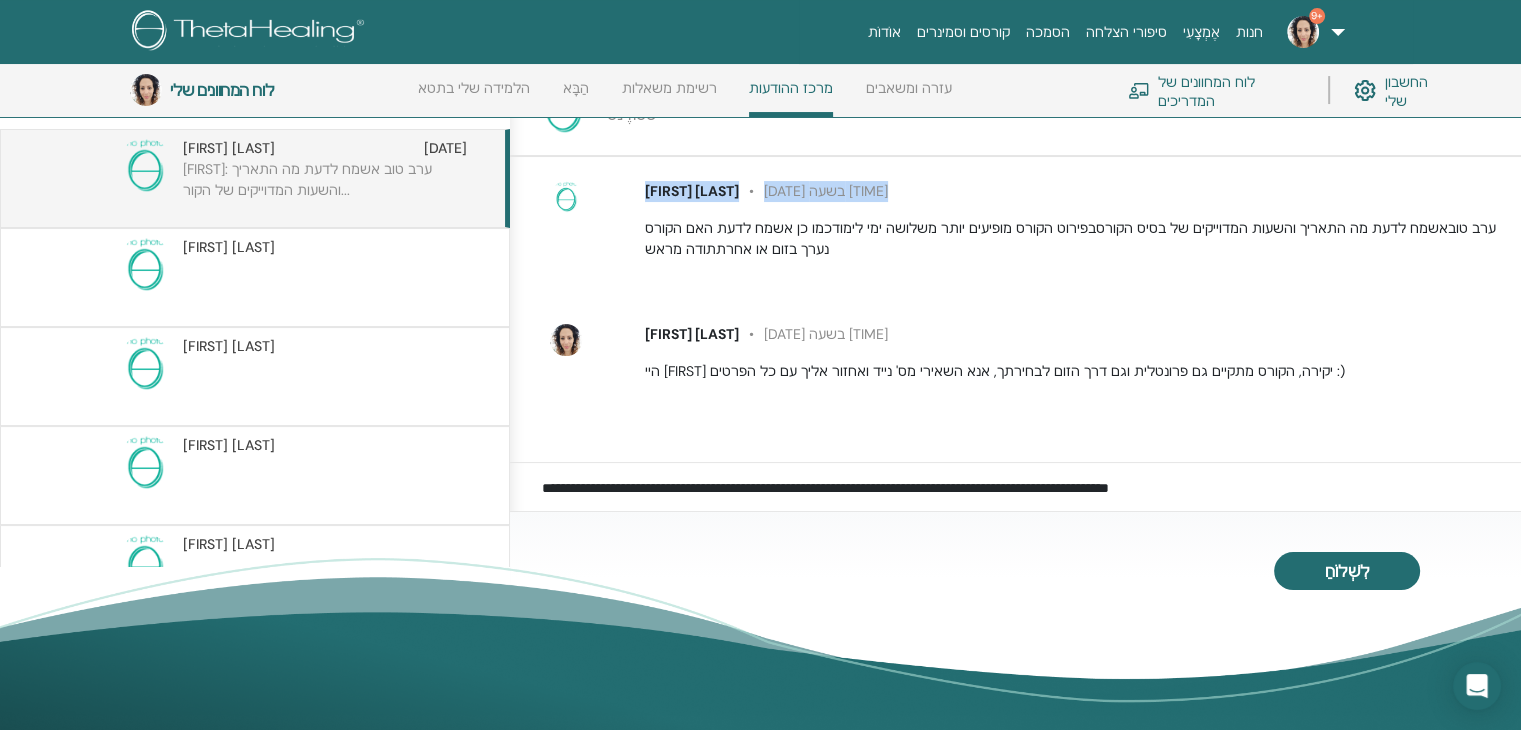 click on "[DATE] בשעה [TIME]" at bounding box center [826, 191] 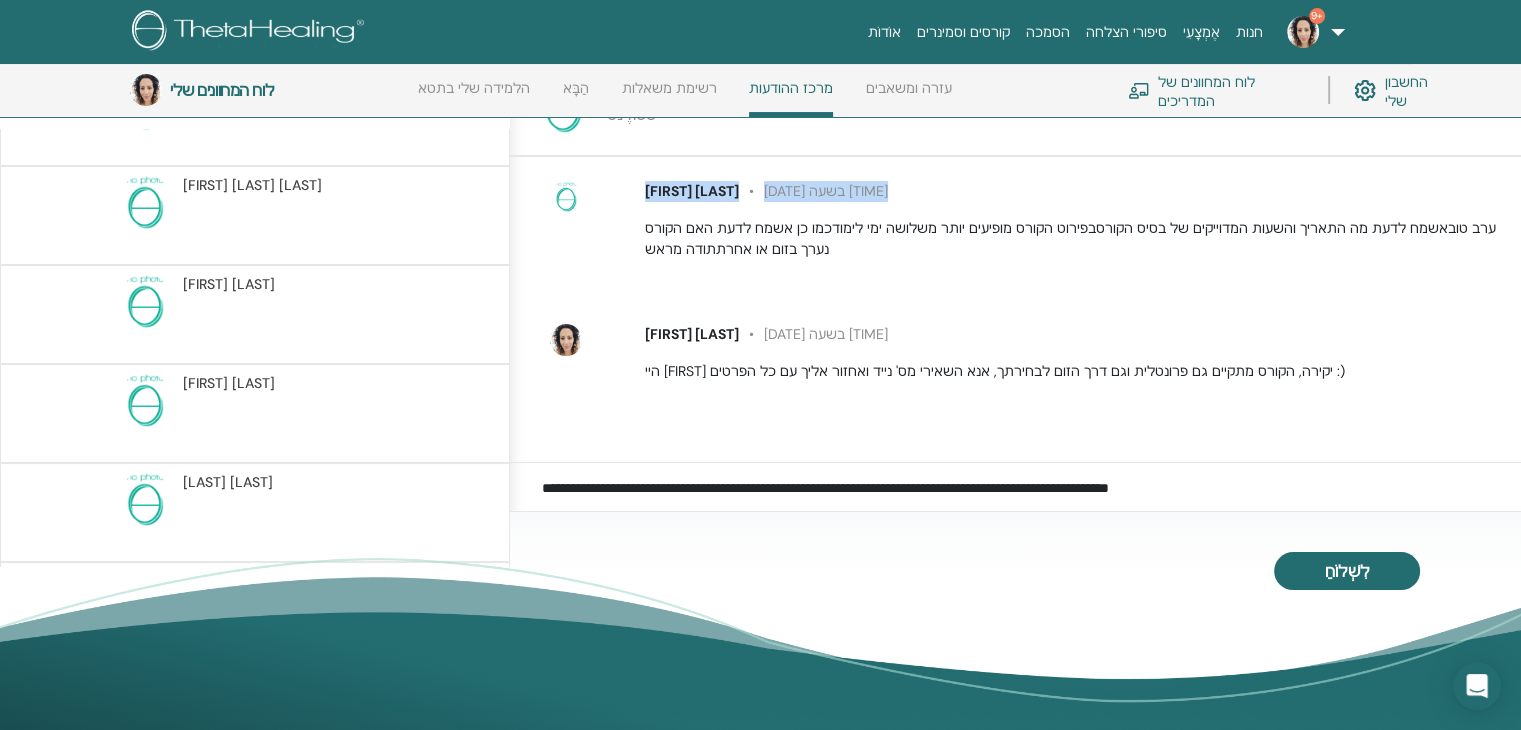 scroll, scrollTop: 2057, scrollLeft: 0, axis: vertical 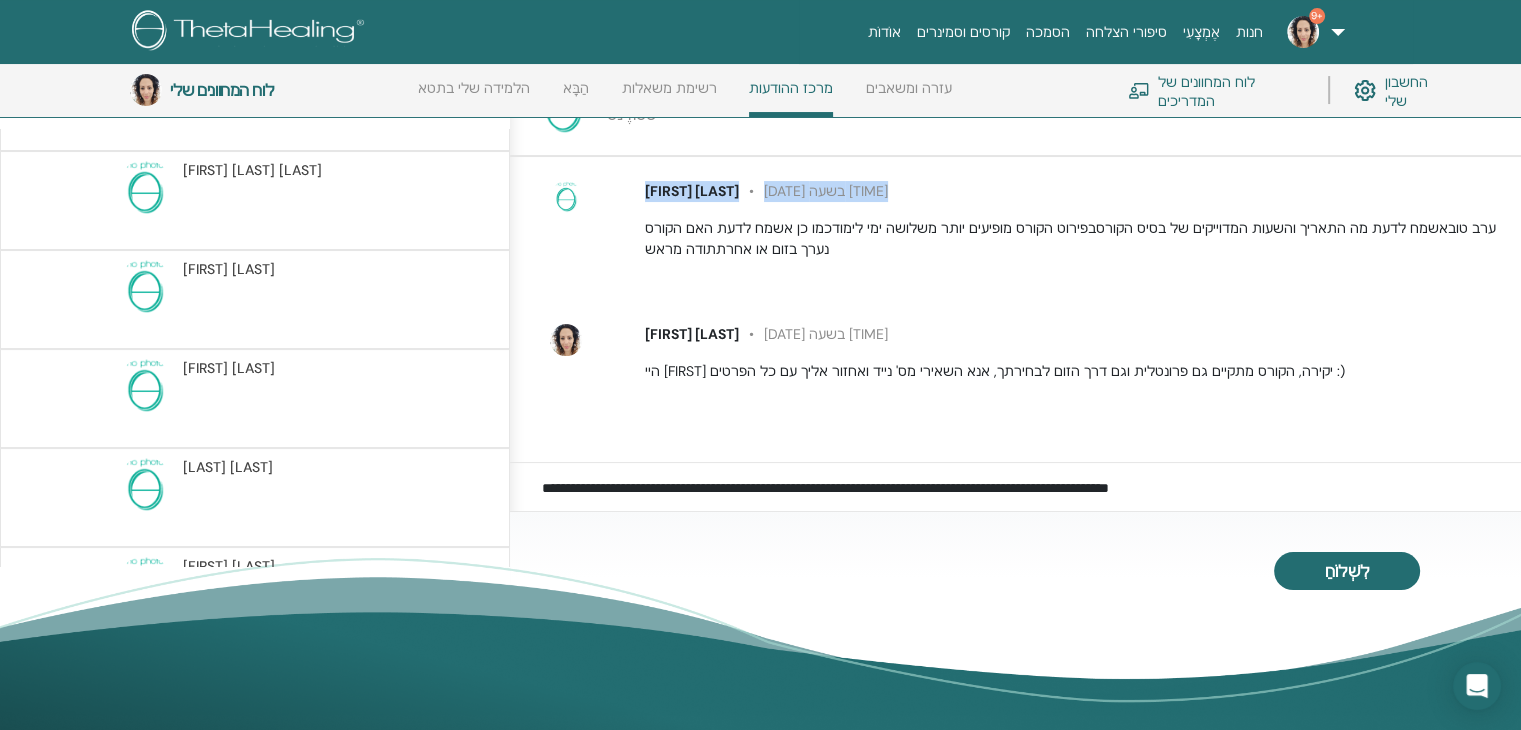 click at bounding box center [328, 211] 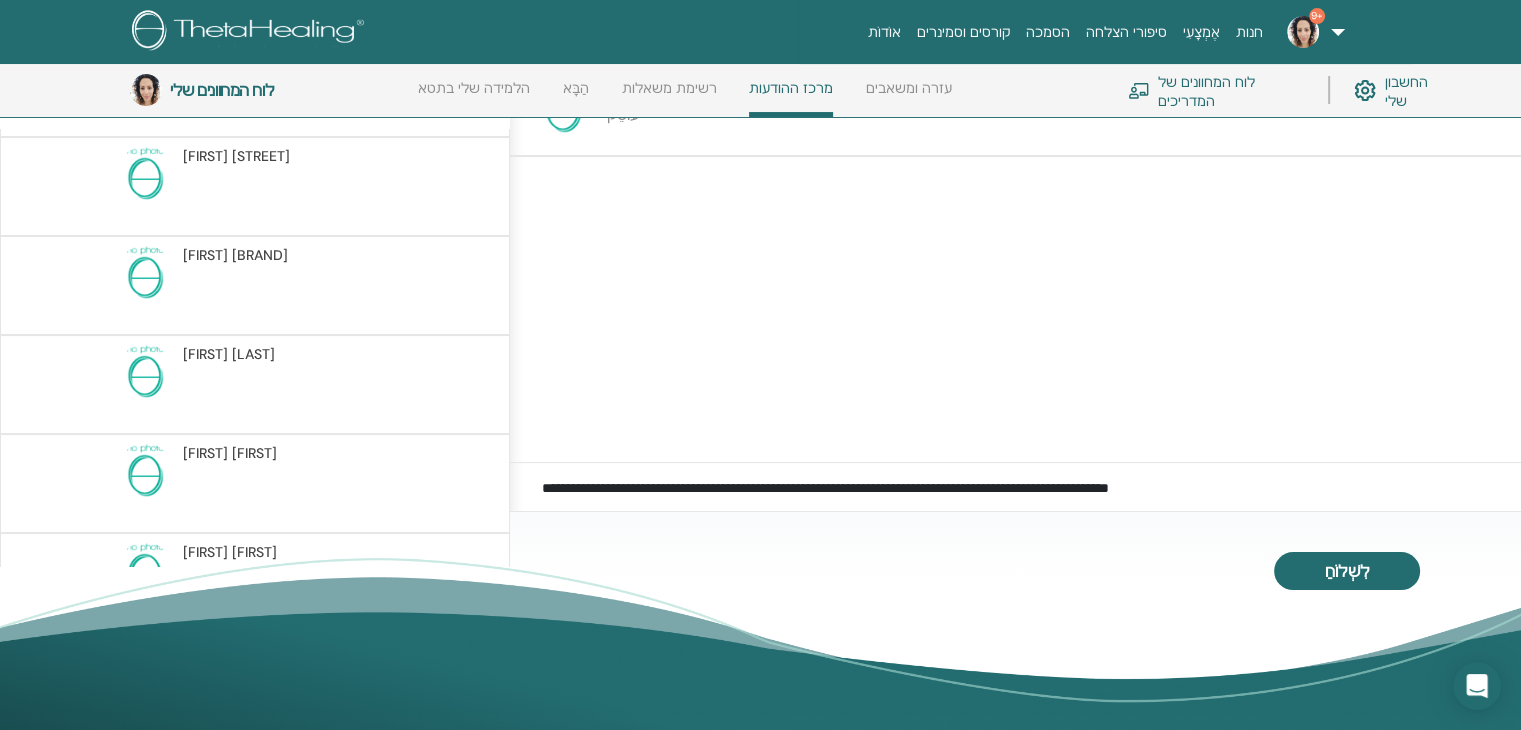 scroll, scrollTop: 0, scrollLeft: 0, axis: both 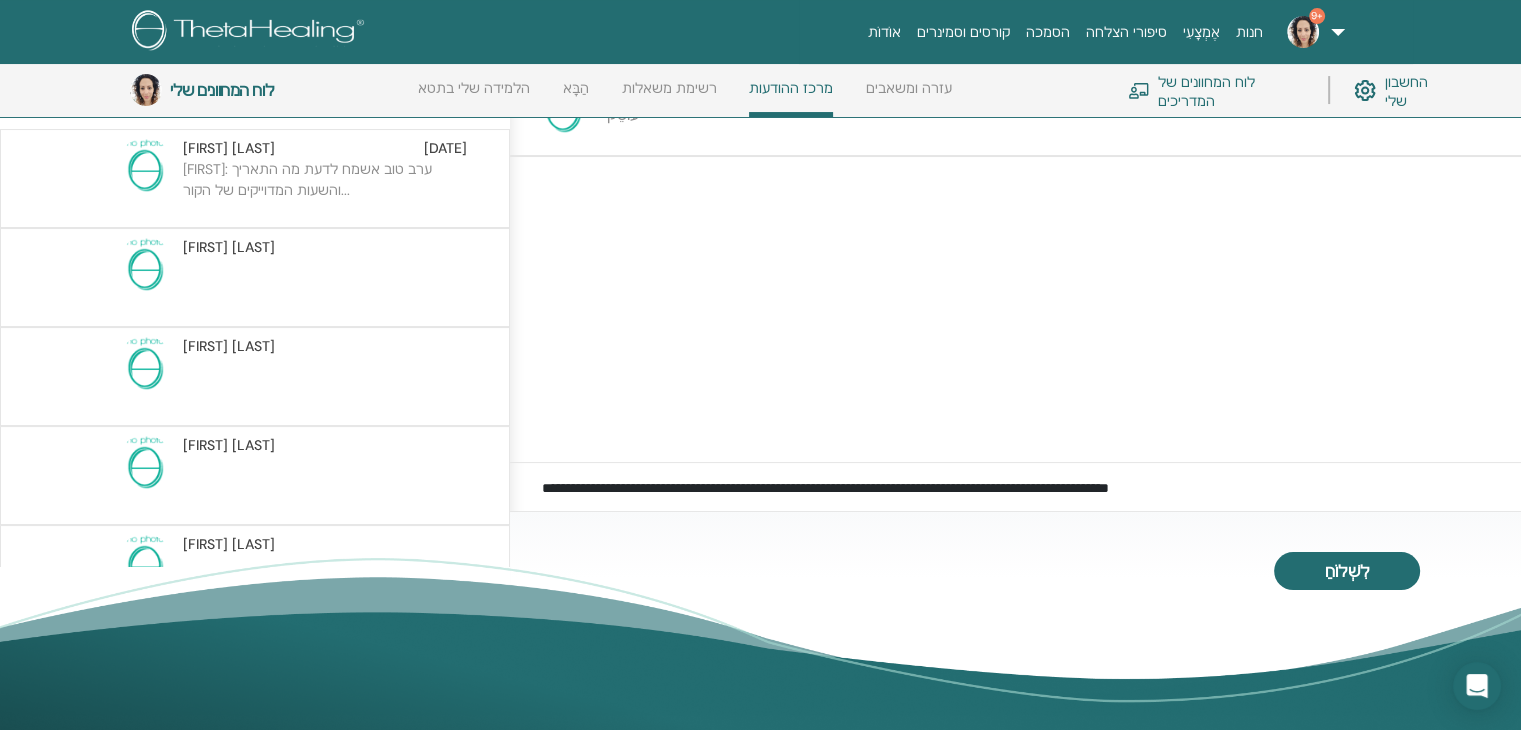 click on "[FIRST]: ערב טוב אשמח לדעת מה התאריך והשעות המדוייקים של הקור..." at bounding box center [307, 179] 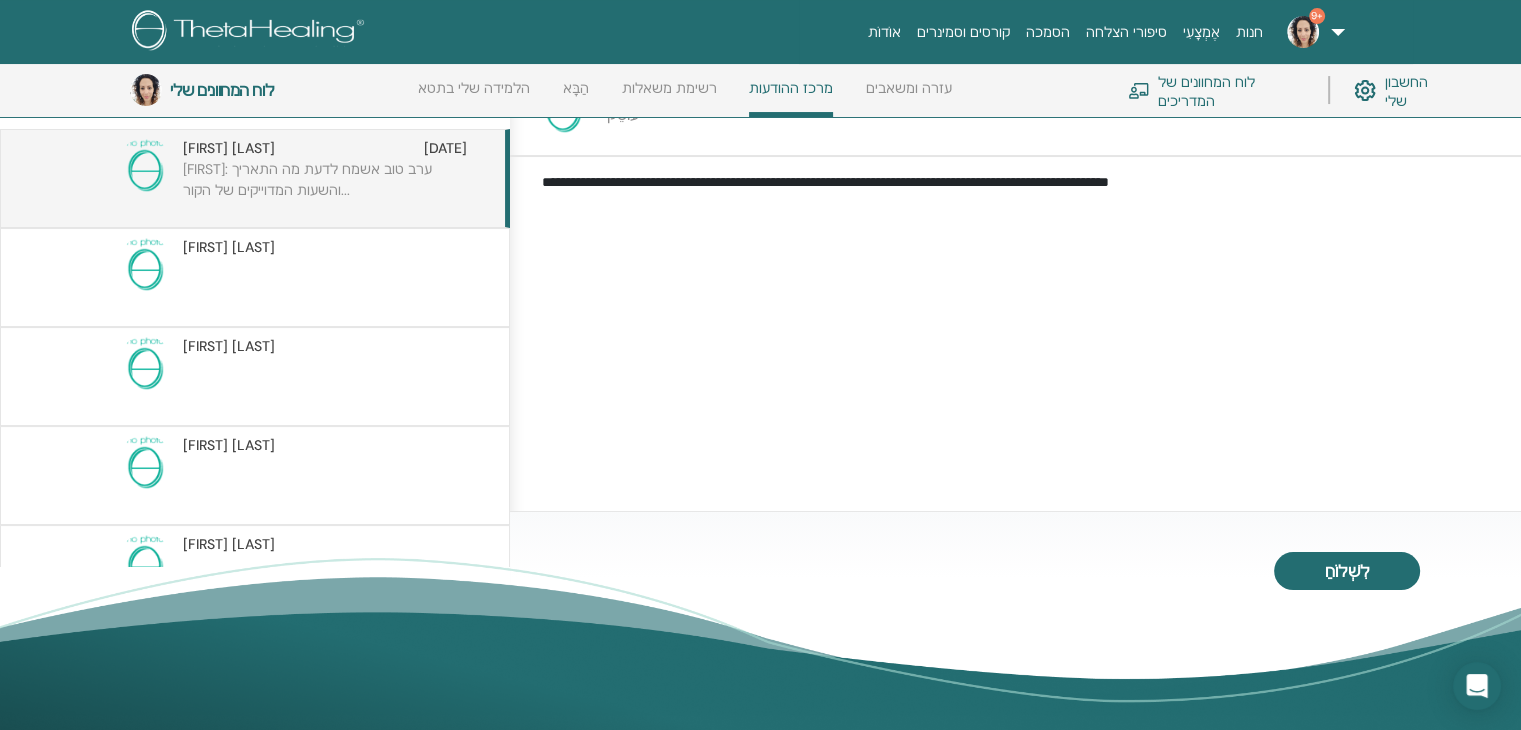 scroll, scrollTop: 38, scrollLeft: 0, axis: vertical 